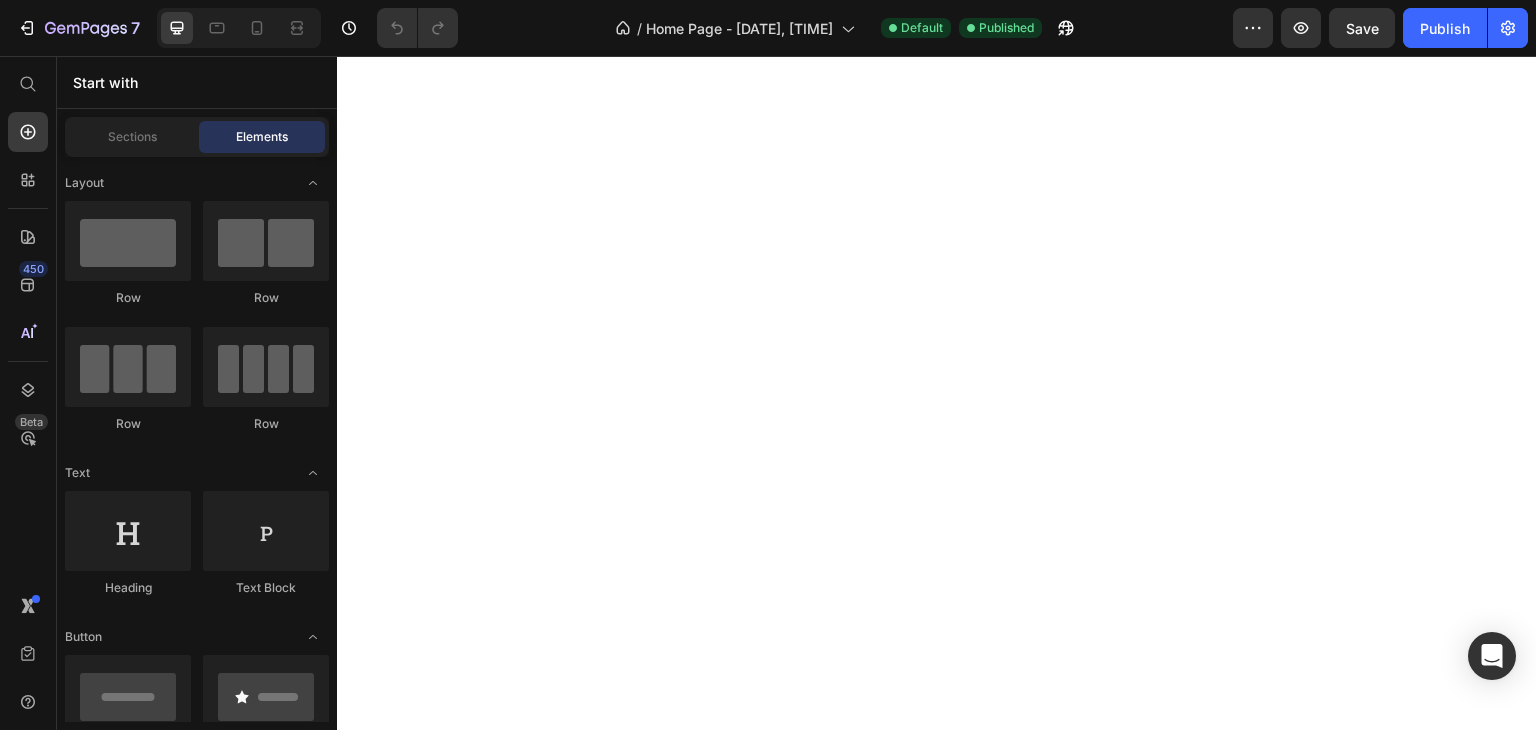 scroll, scrollTop: 0, scrollLeft: 0, axis: both 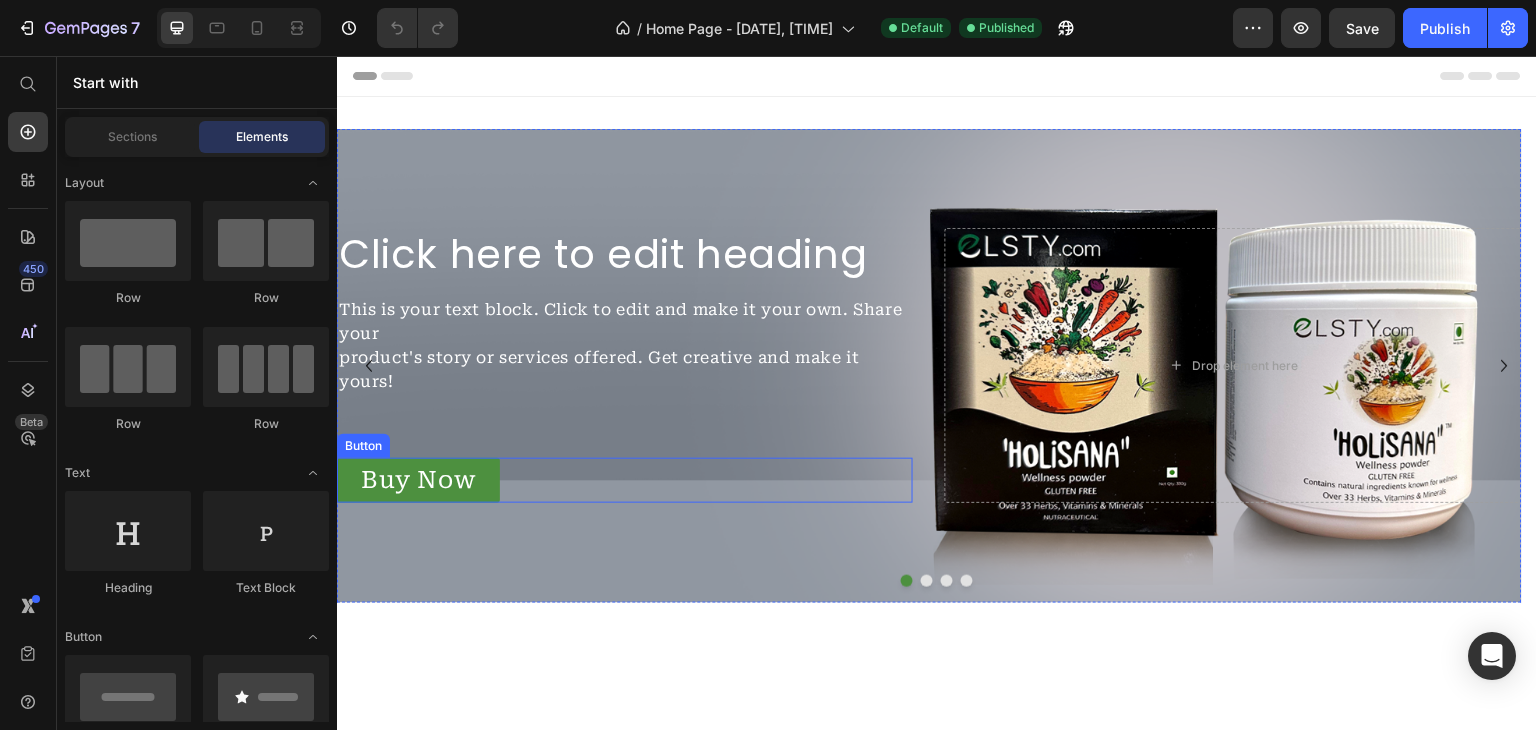 click on "Buy Now Button" at bounding box center (625, 480) 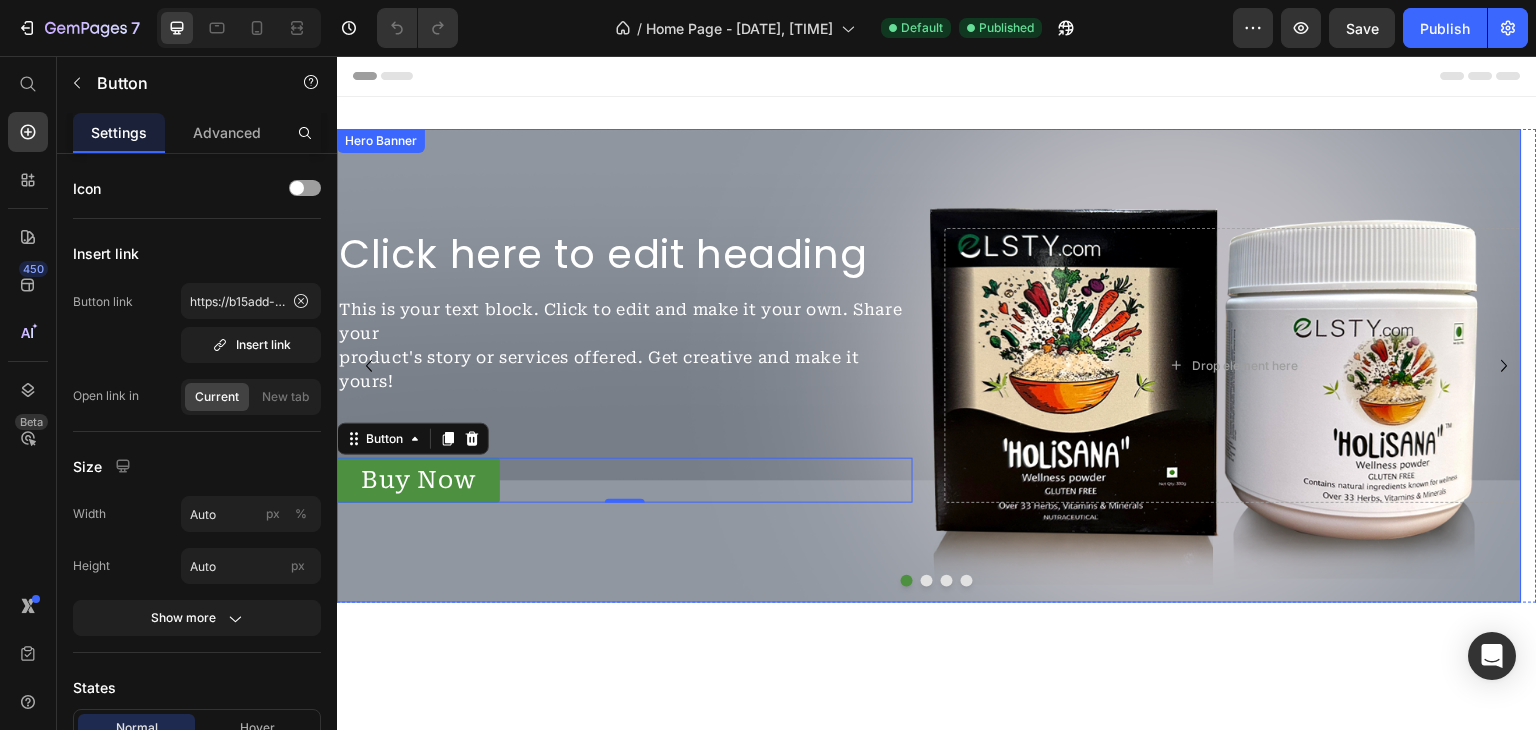 click on "Click here to edit heading Heading This is your text block. Click to edit and make it your own. Share your product's story or services offered. Get creative and make it yours! Text Block Buy Now Button   0" at bounding box center (625, 365) 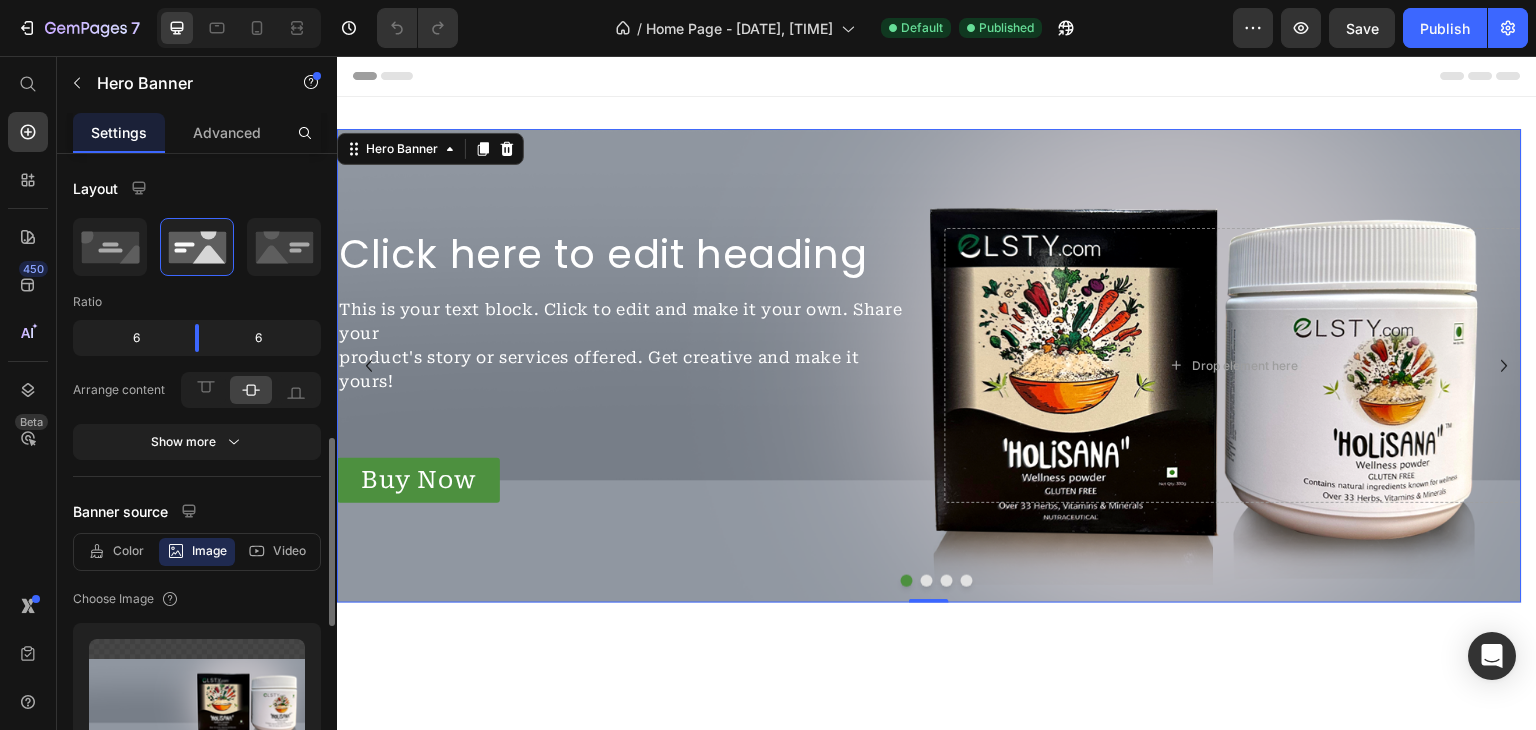 scroll, scrollTop: 219, scrollLeft: 0, axis: vertical 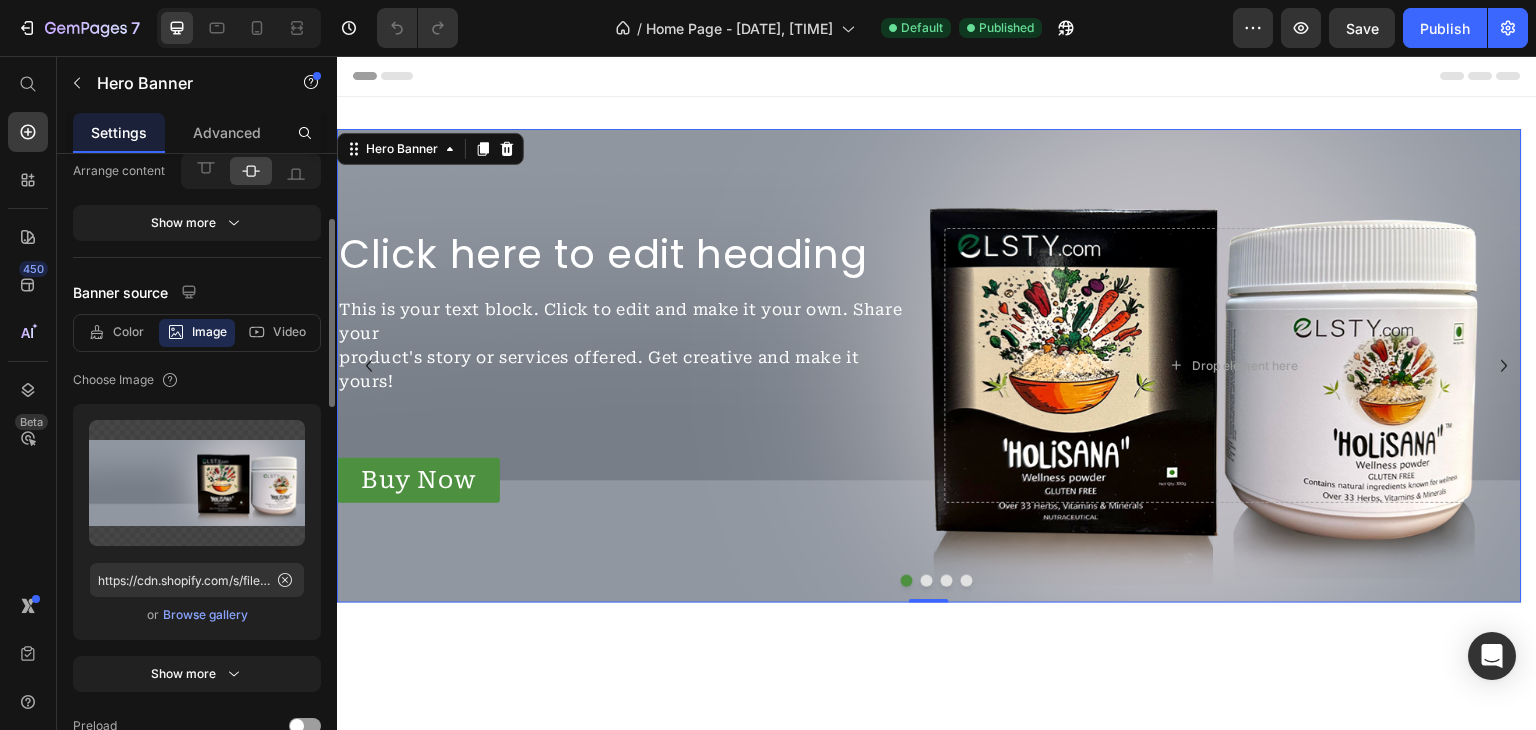 click on "Browse gallery" at bounding box center [205, 615] 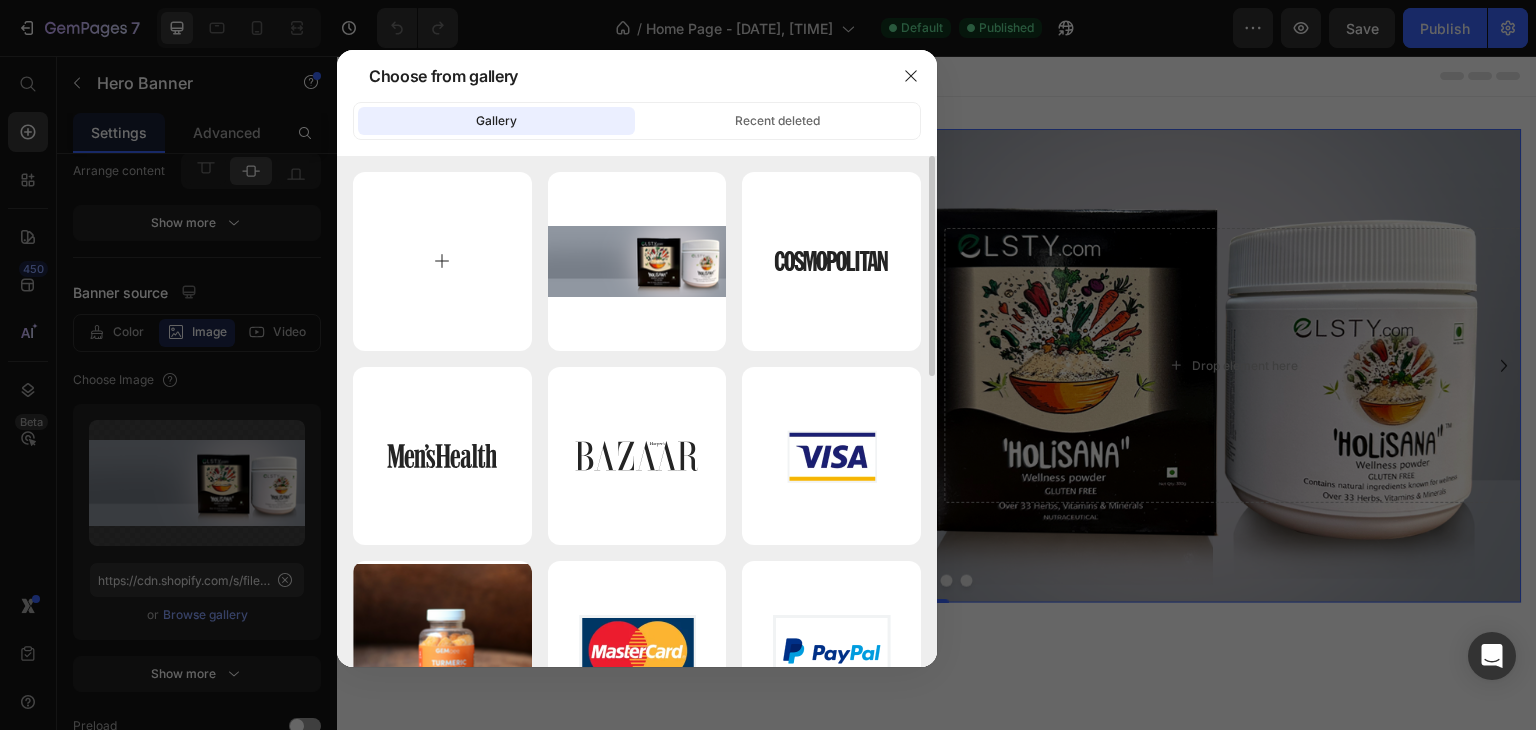click at bounding box center (442, 261) 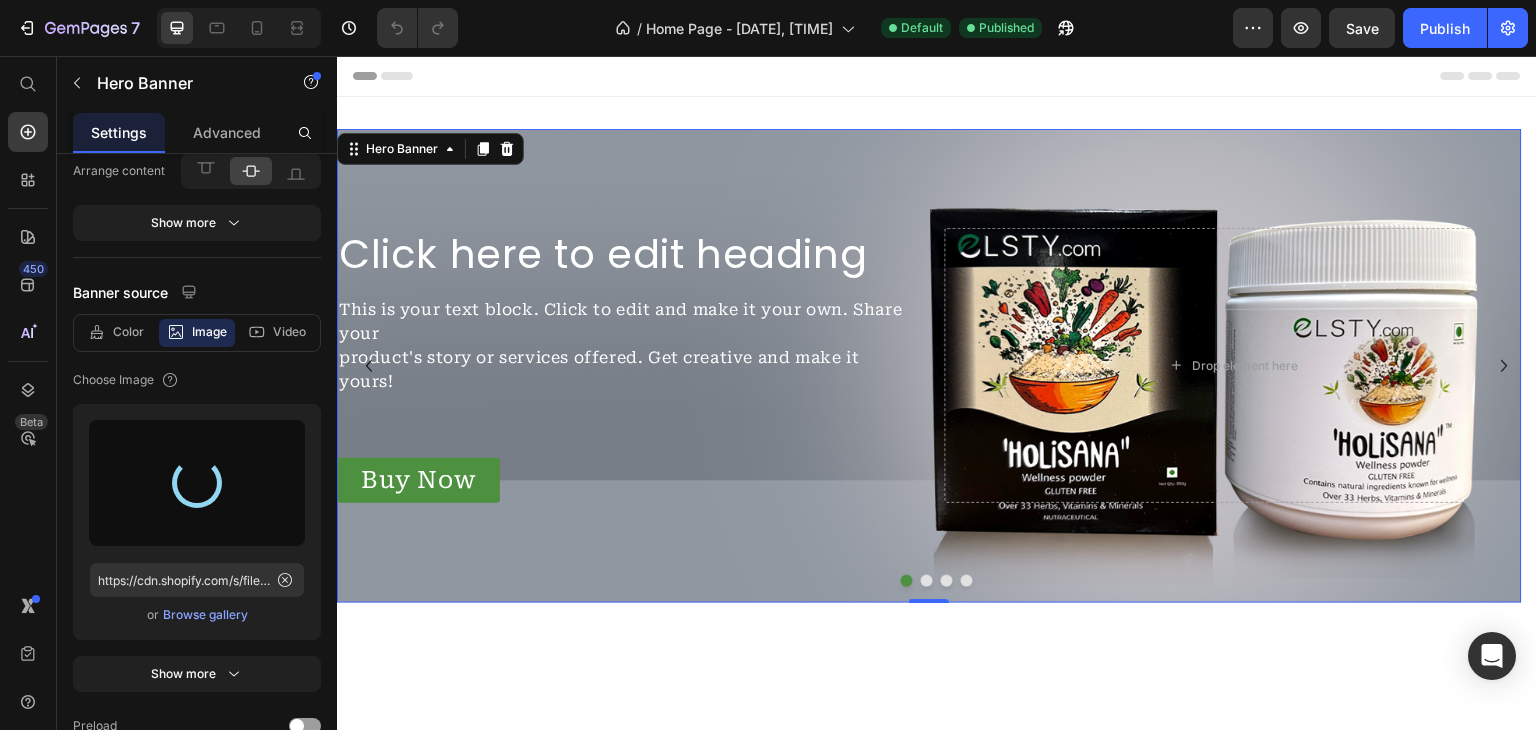 type on "https://cdn.shopify.com/s/files/1/0685/7136/5599/files/gempages_520753888895173696-62a314ec-e013-42ec-8945-787fe43e7479.png" 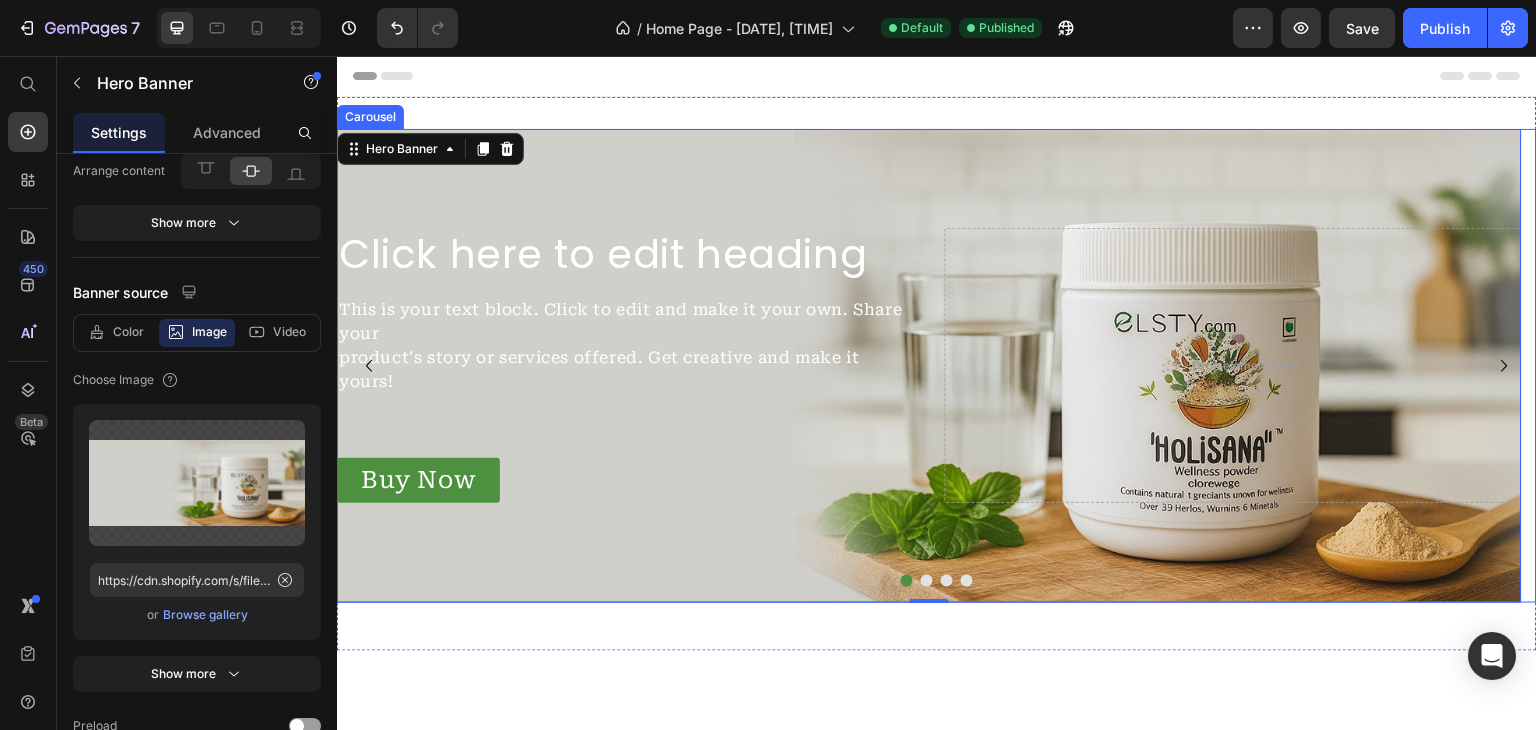 click 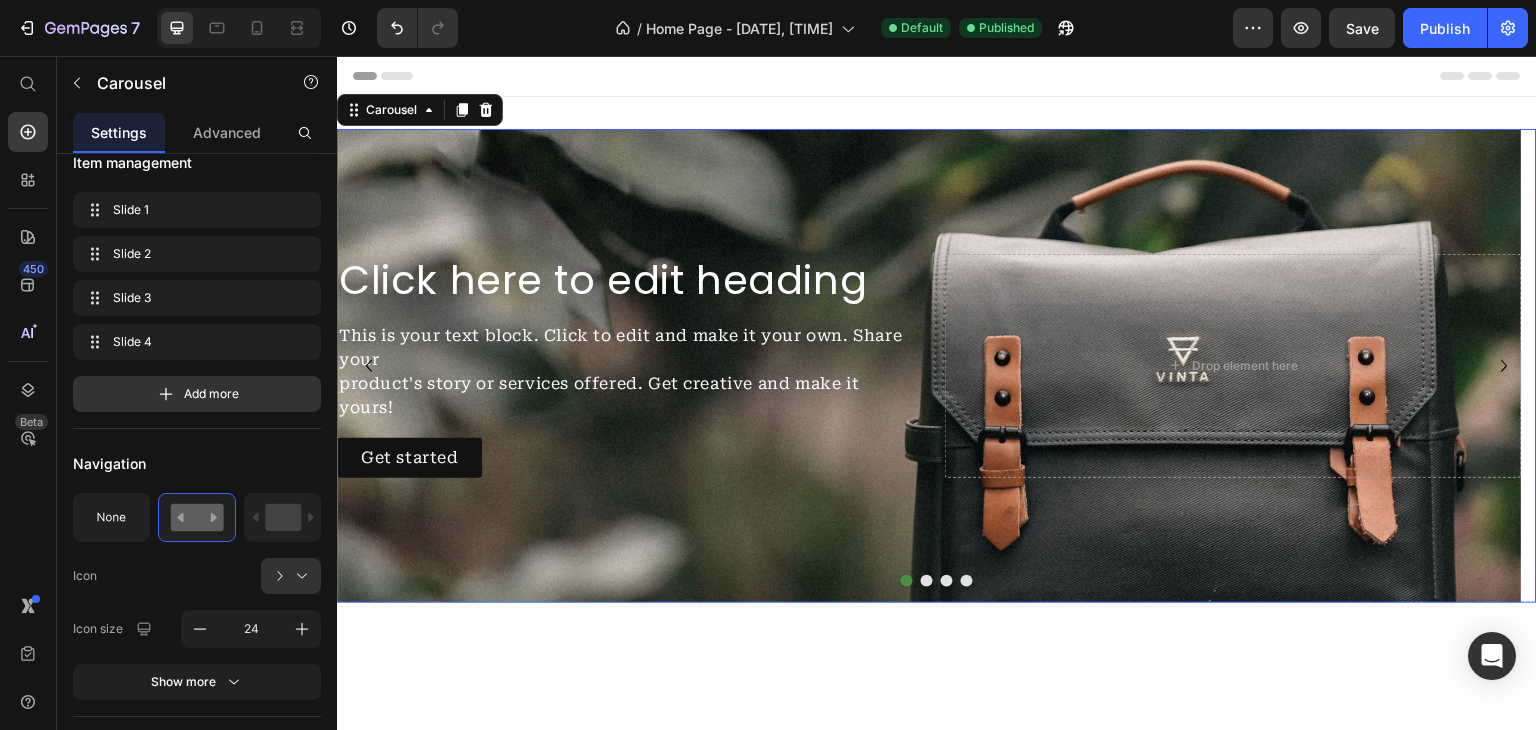 scroll, scrollTop: 0, scrollLeft: 0, axis: both 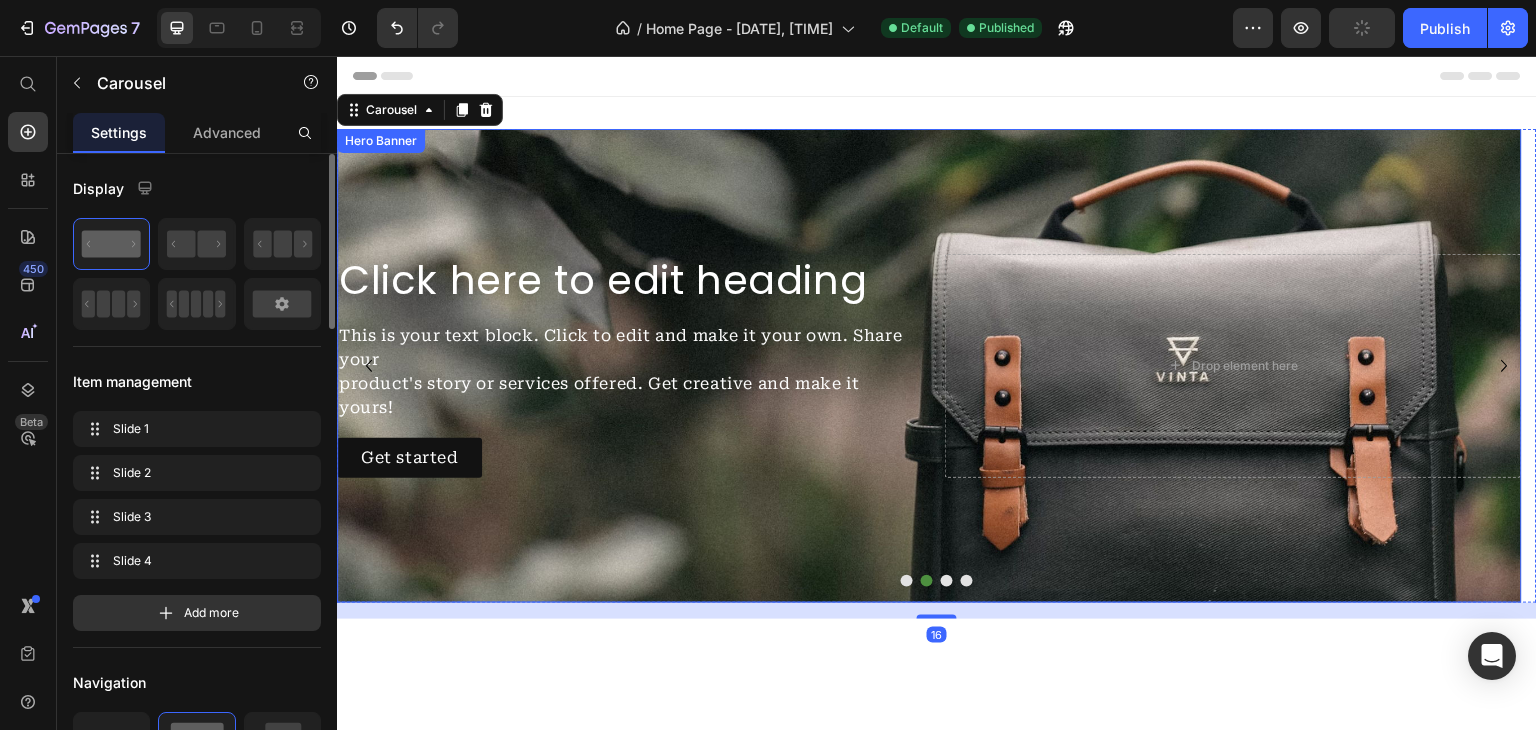 click on "Click here to edit heading Heading This is your text block. Click to edit and make it your own. Share your                       product's story or services offered. Get creative and make it yours! Text Block Get started Button
Drop element here" at bounding box center [929, 366] 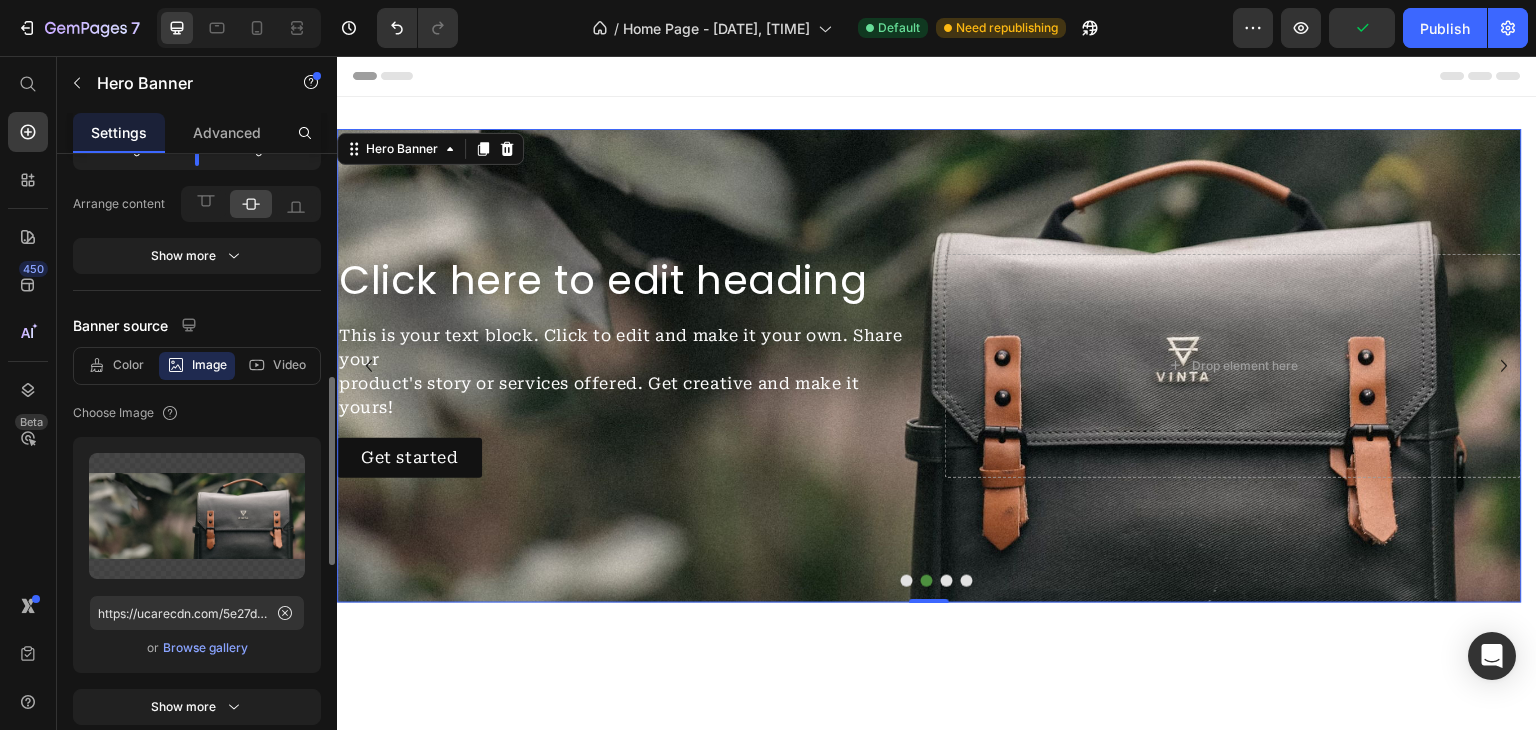 scroll, scrollTop: 322, scrollLeft: 0, axis: vertical 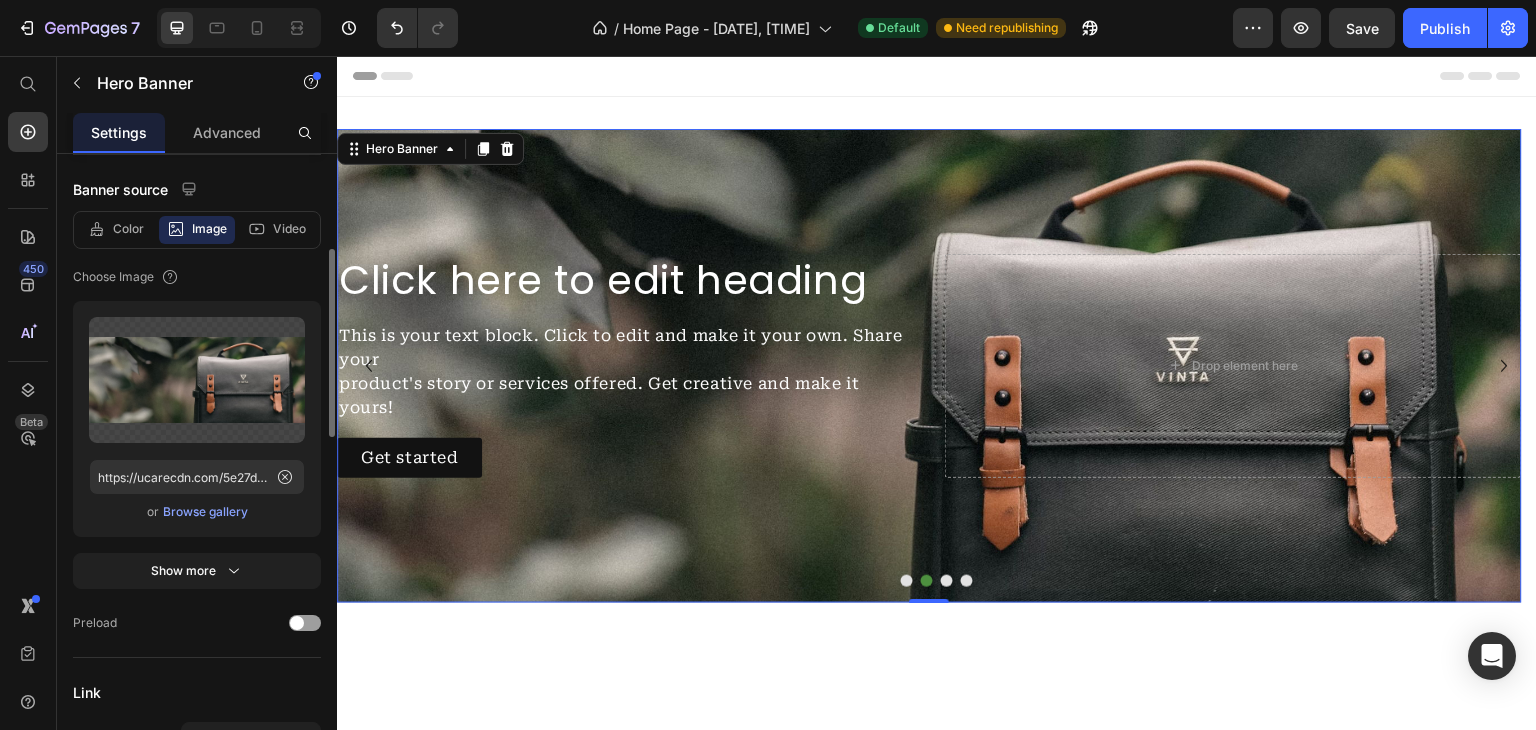 click on "Browse gallery" at bounding box center [205, 512] 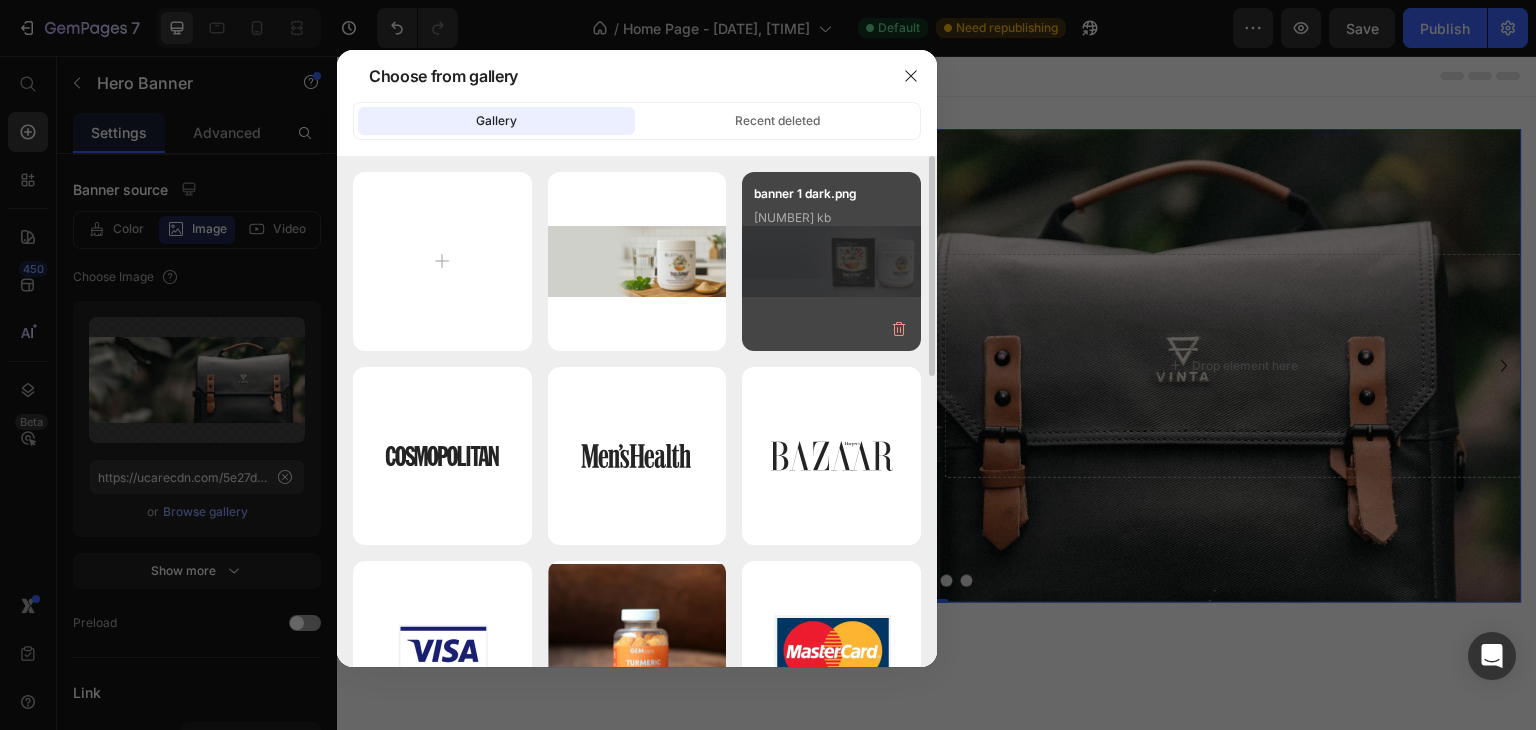 click on "banner 1 dark.png [NUMBER] kb" at bounding box center (831, 224) 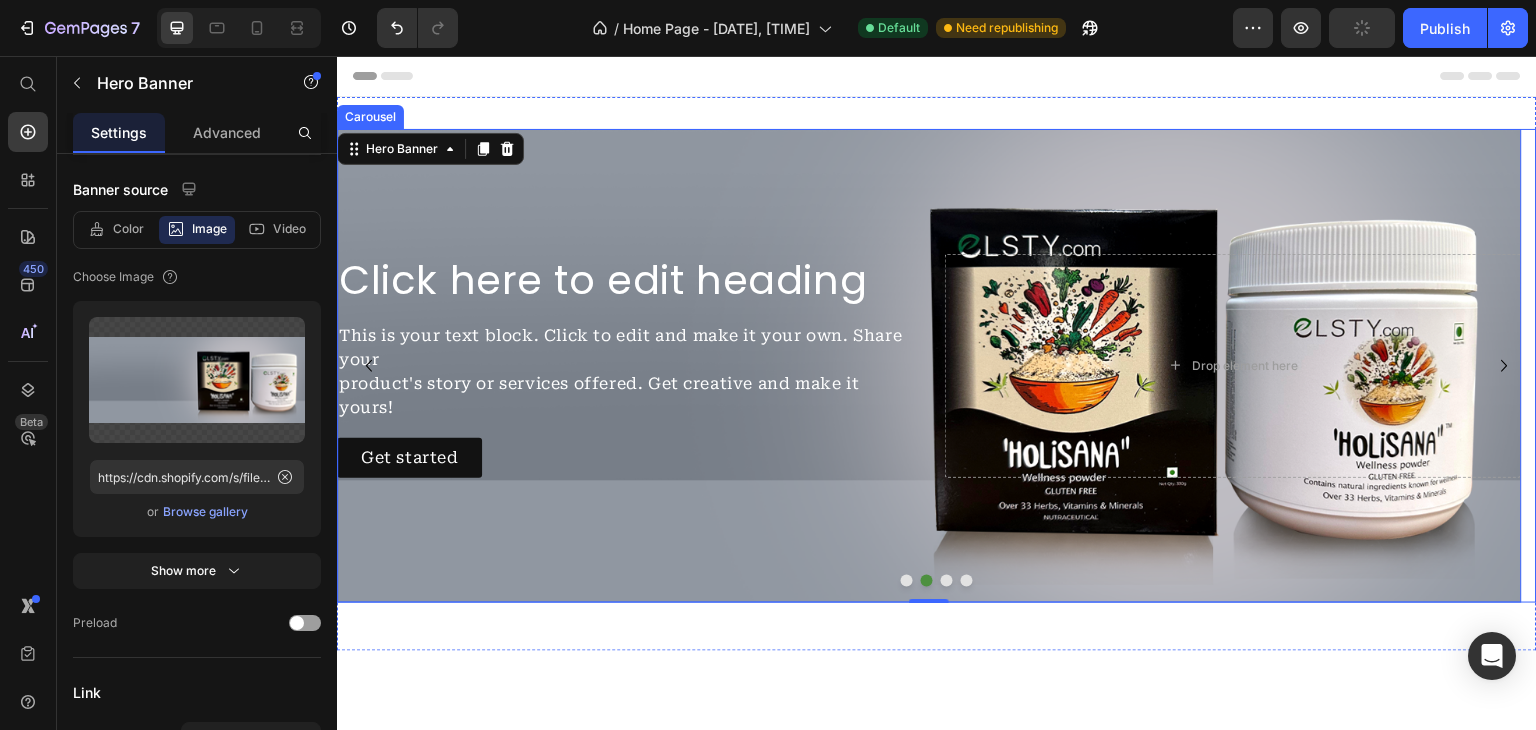 click 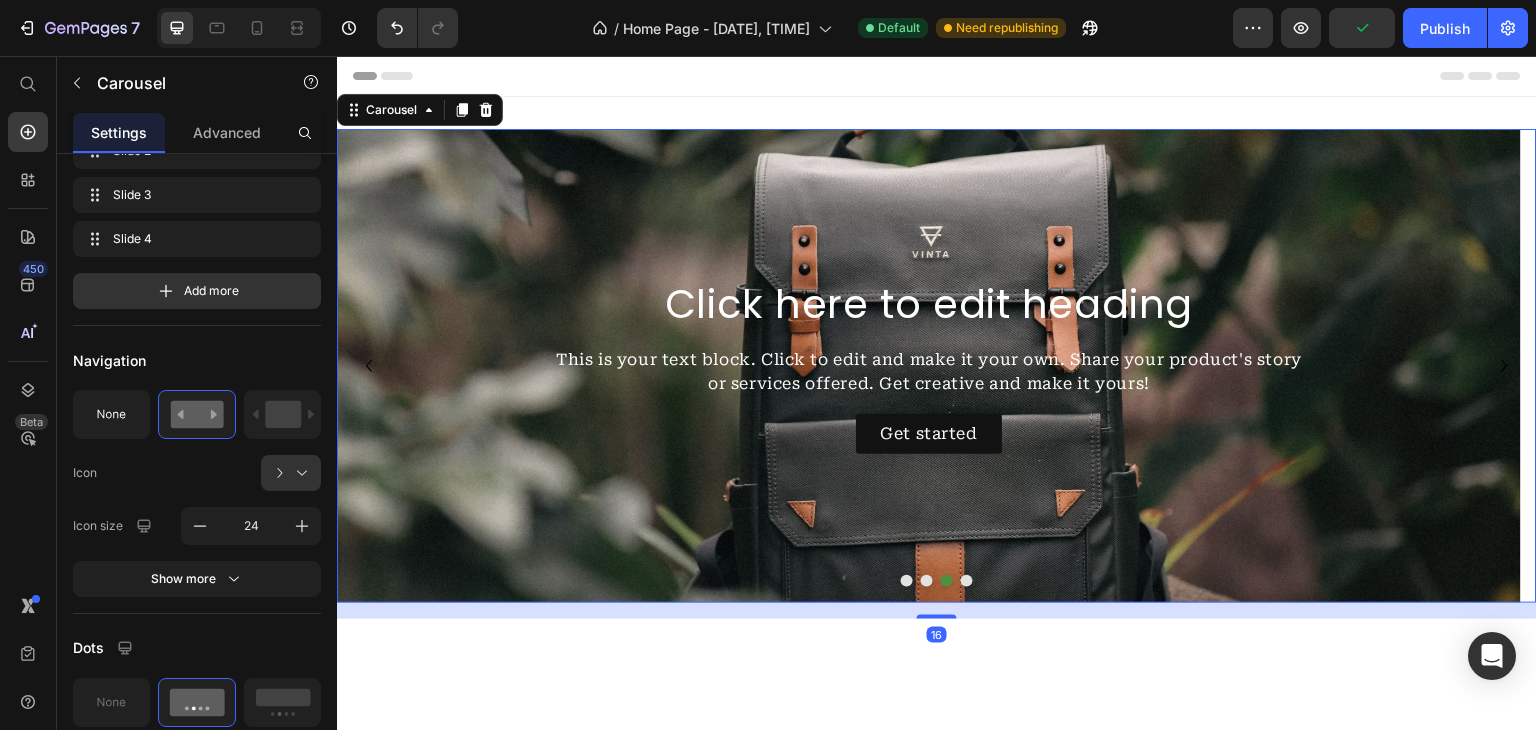 scroll, scrollTop: 0, scrollLeft: 0, axis: both 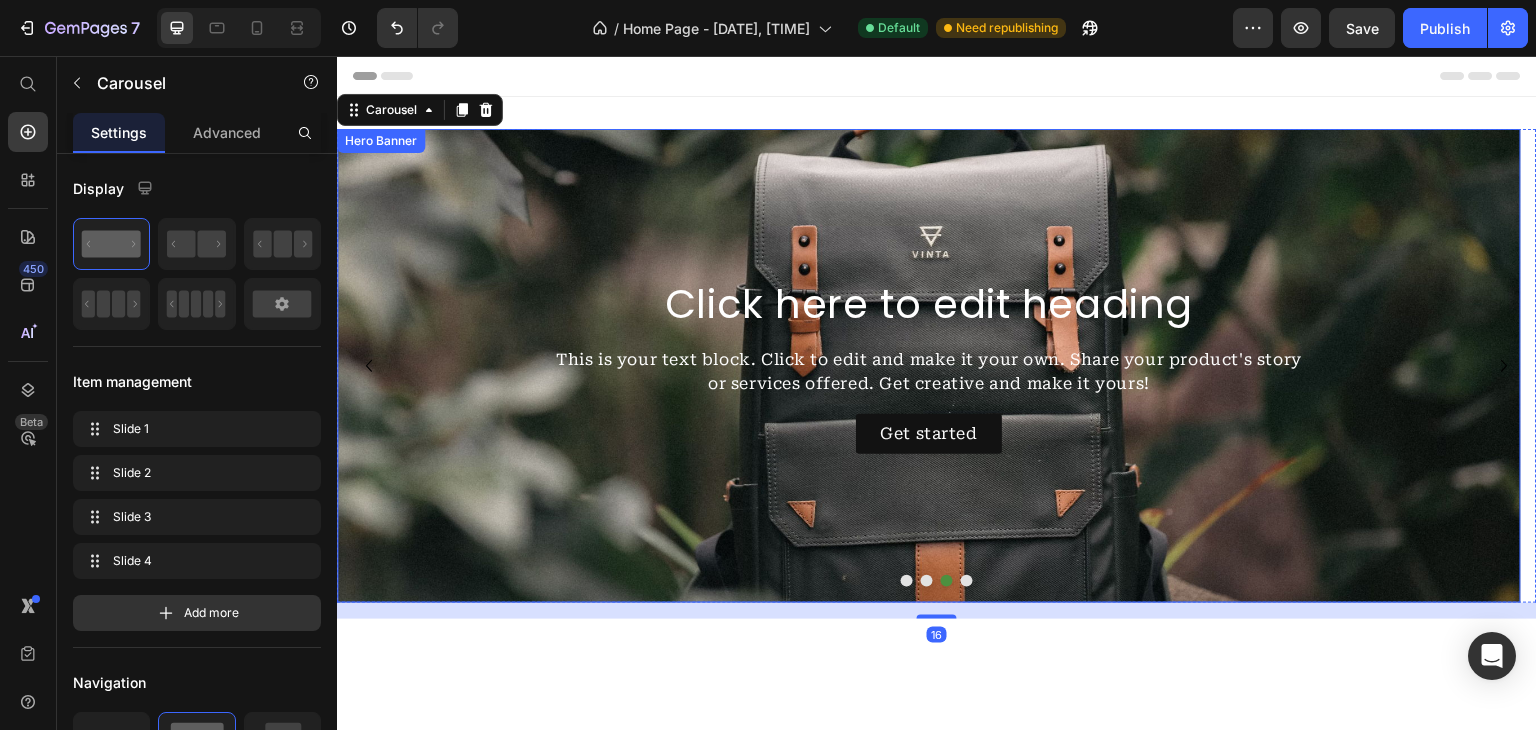 click at bounding box center (929, 366) 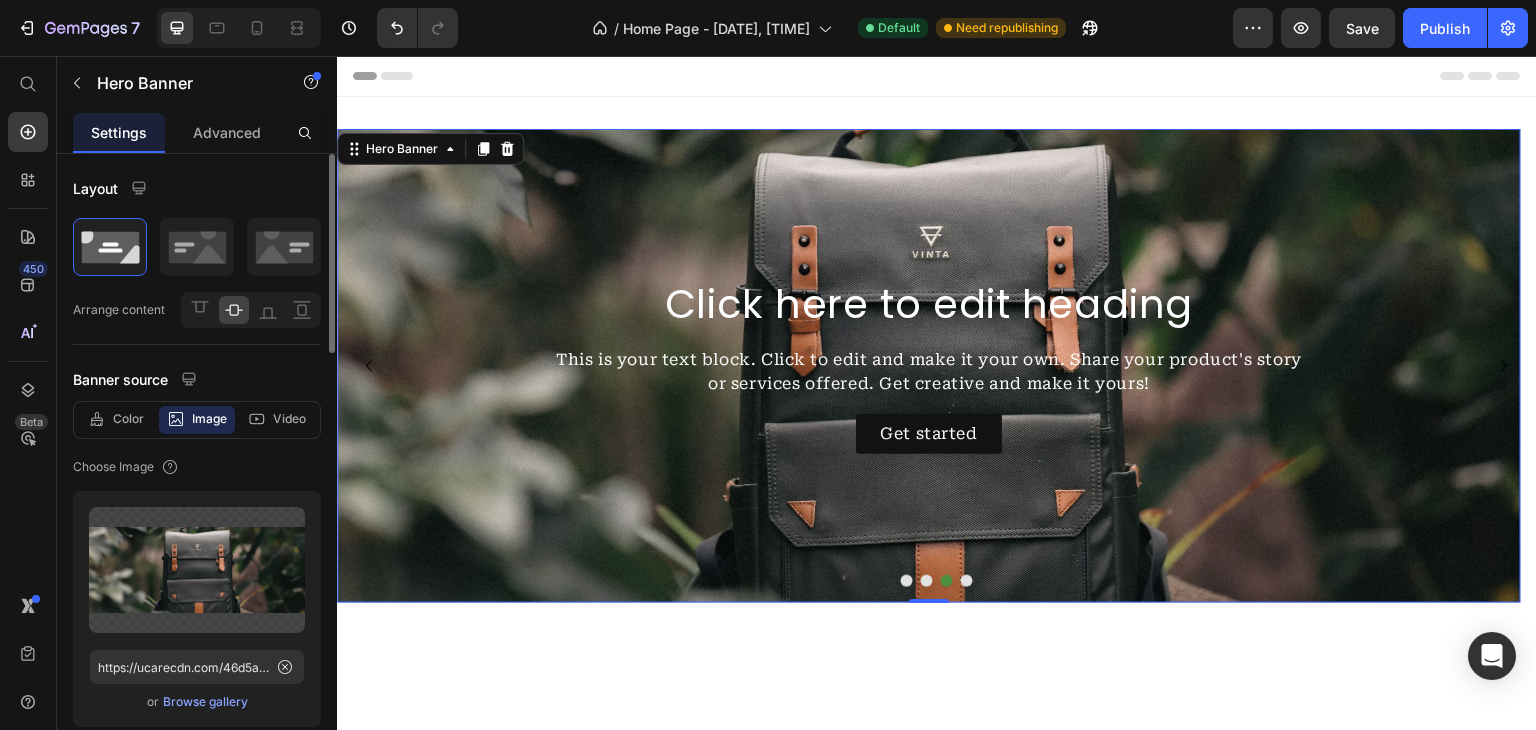 click on "Browse gallery" at bounding box center (205, 702) 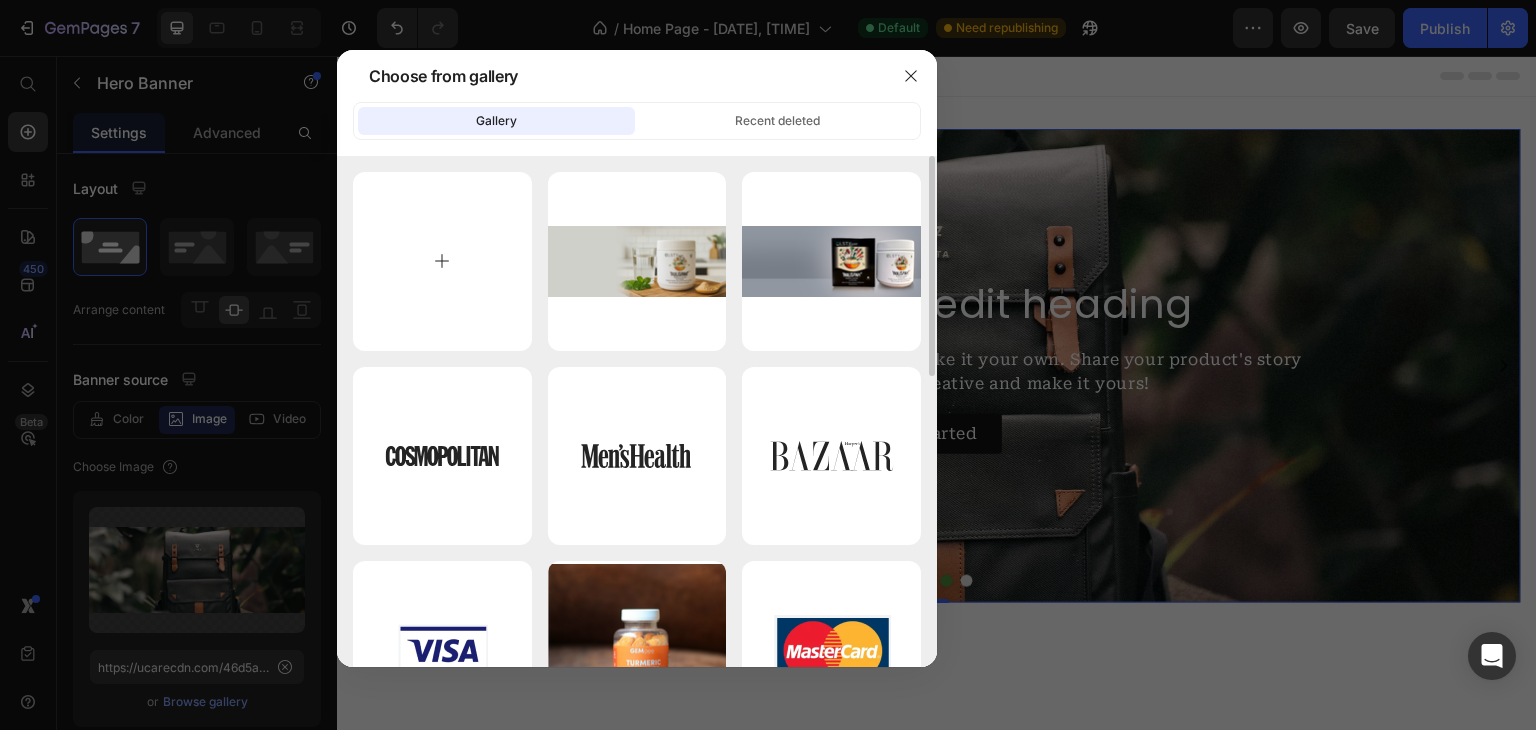 click at bounding box center [442, 261] 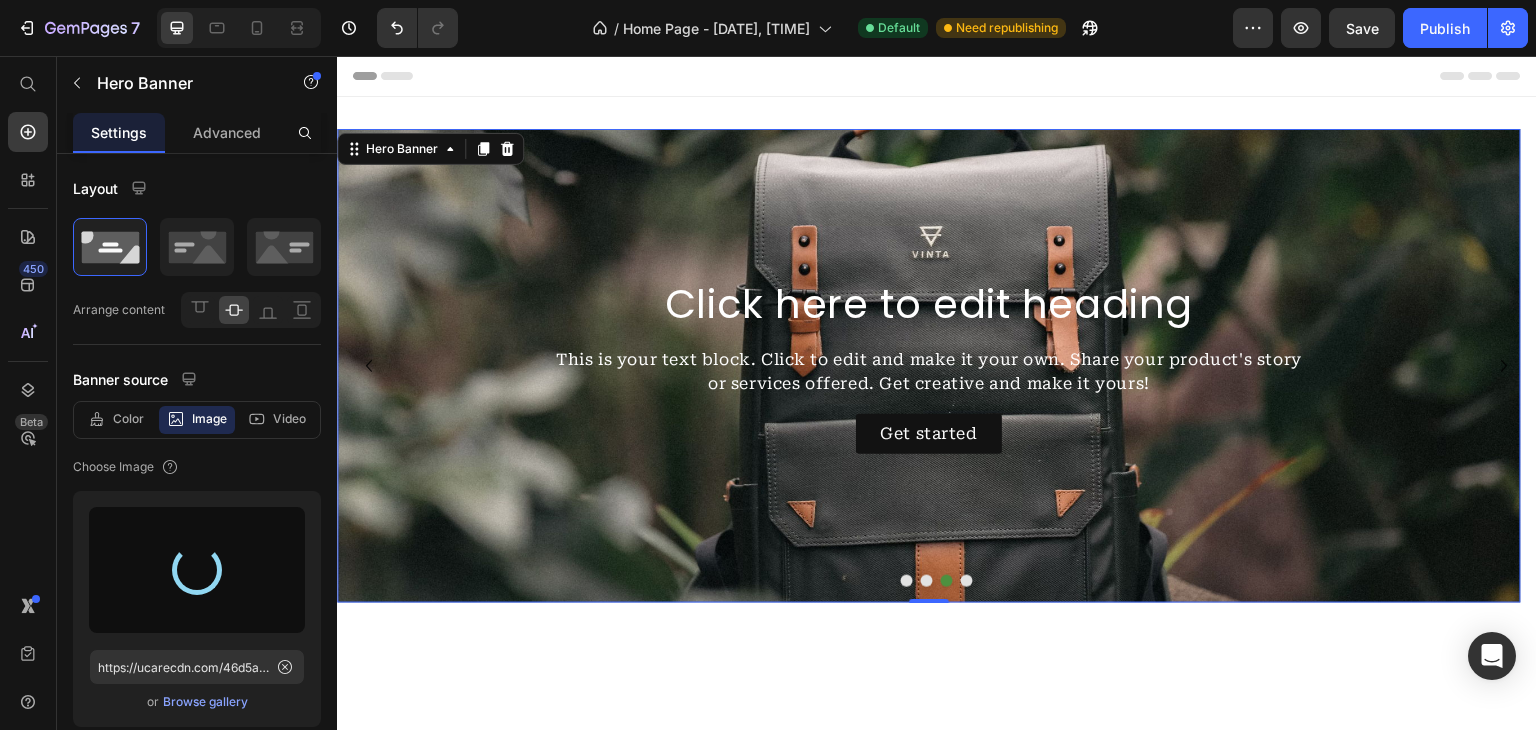type on "https://cdn.shopify.com/s/files/1/0685/7136/5599/files/gempages_520753888895173696-8ee3f770-cf45-4917-8908-b64035469889.png" 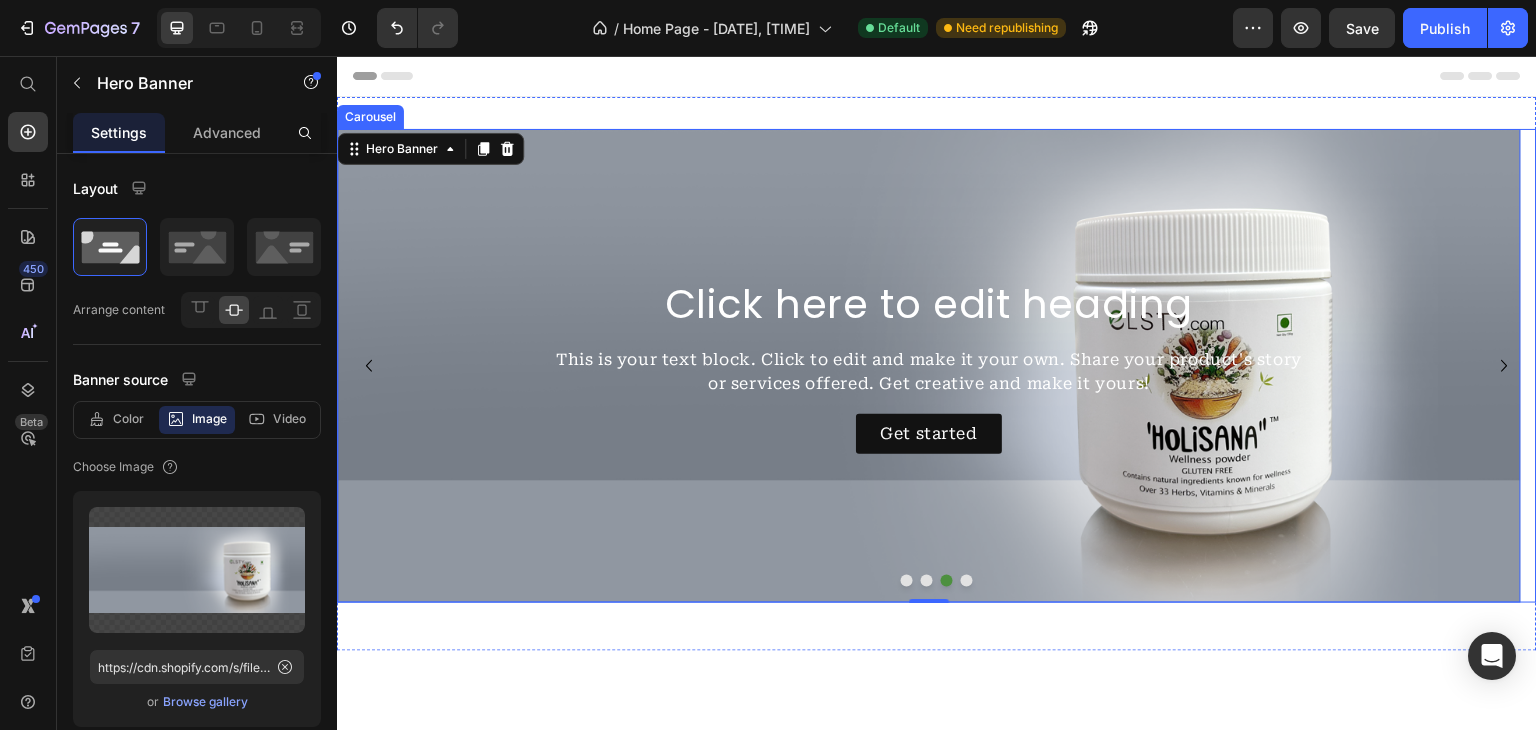 click 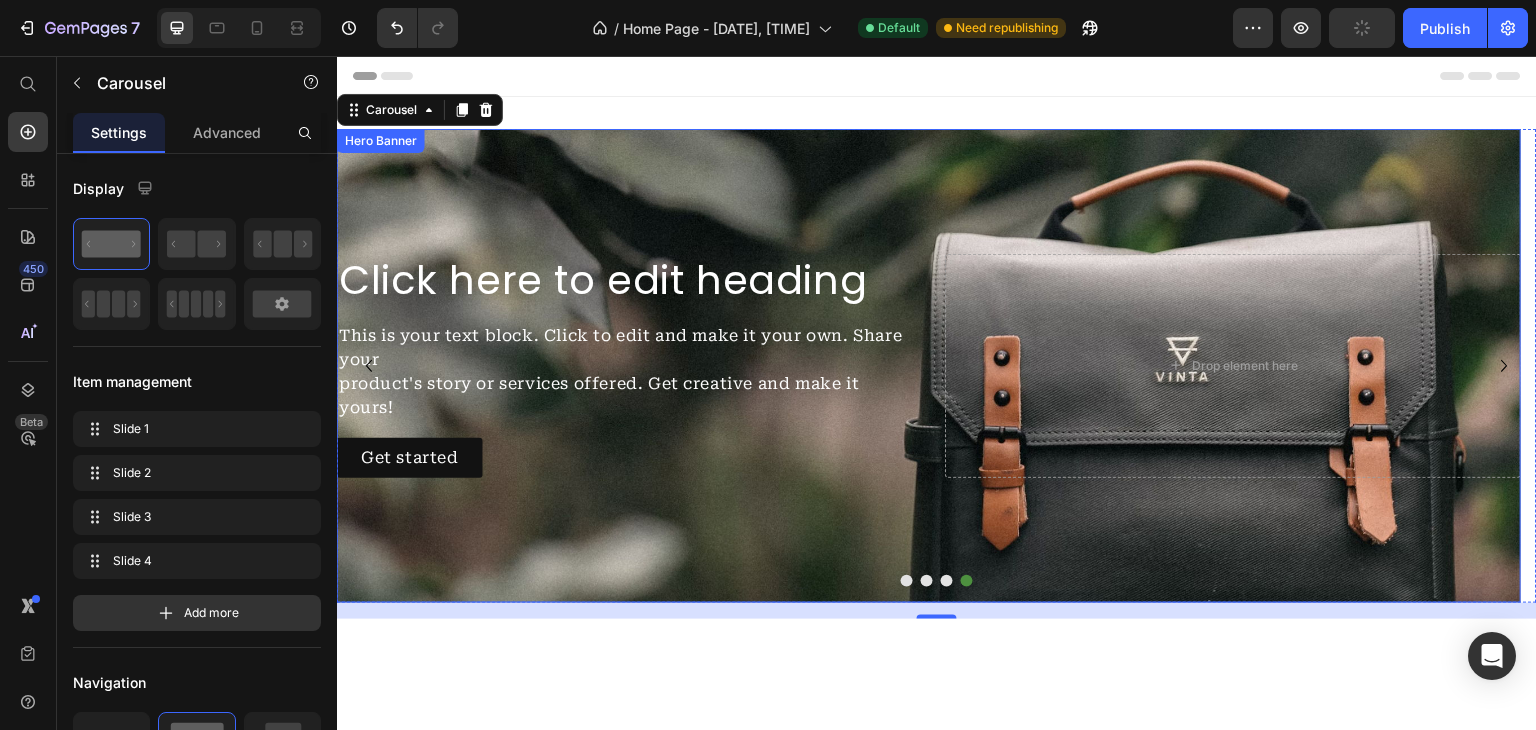 click at bounding box center [929, 366] 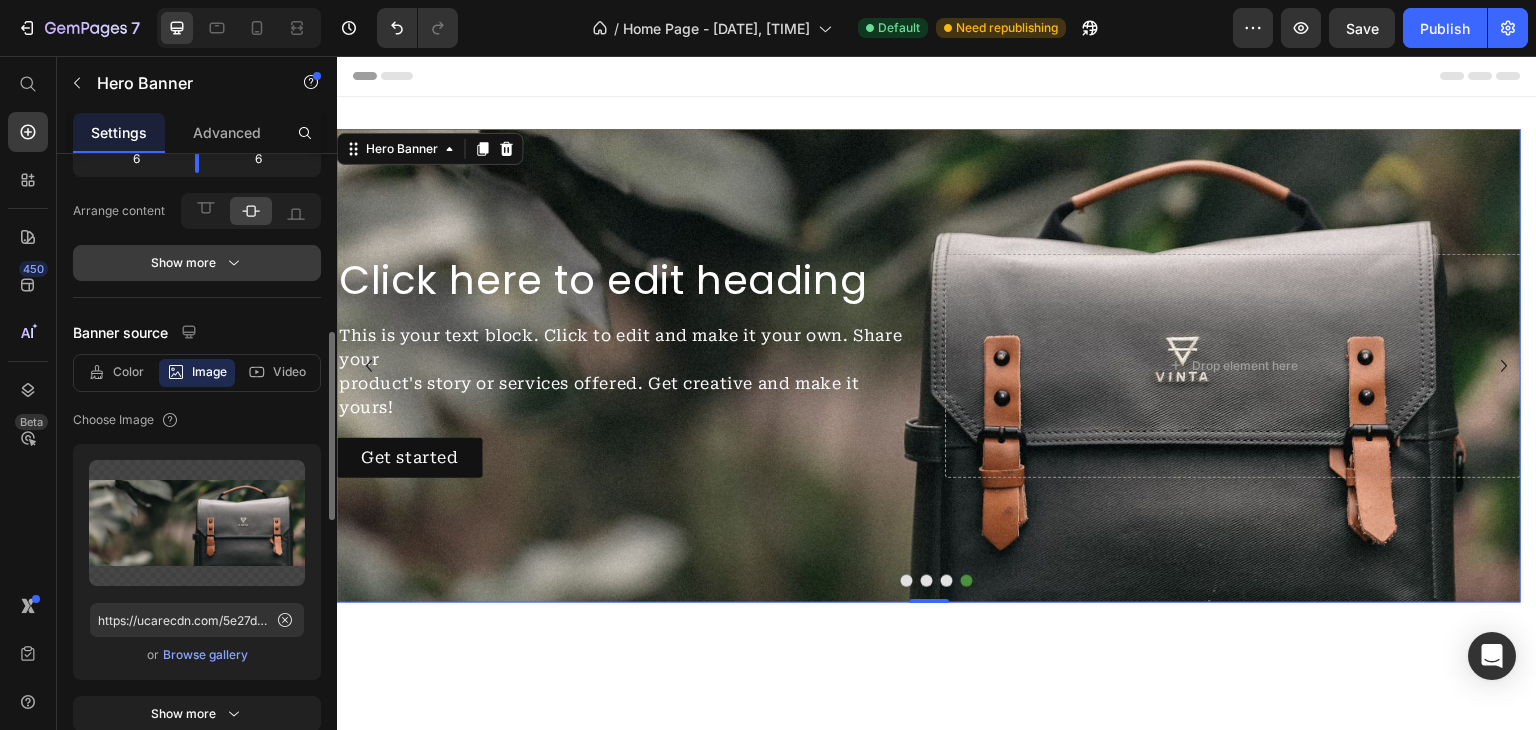 scroll, scrollTop: 276, scrollLeft: 0, axis: vertical 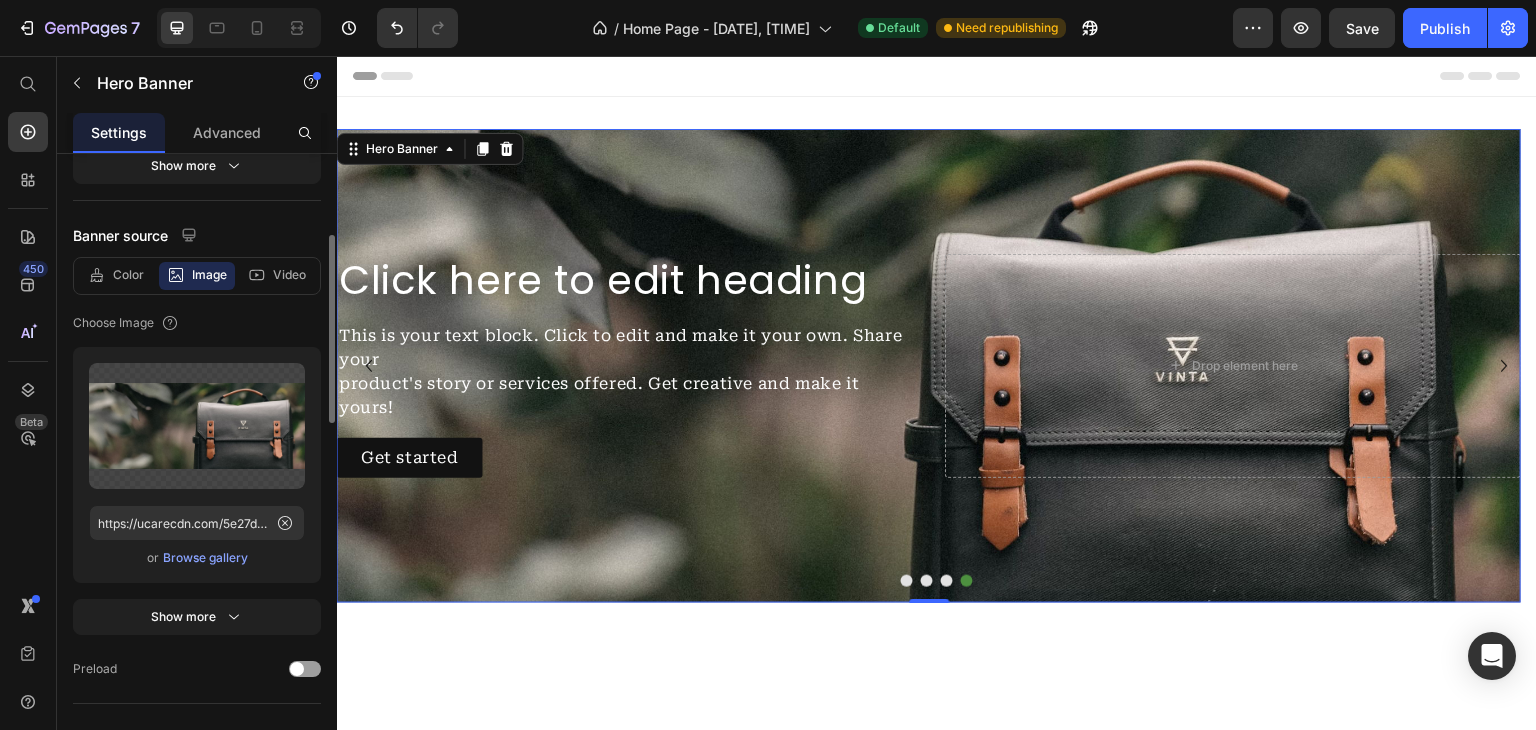 click on "Browse gallery" at bounding box center (205, 558) 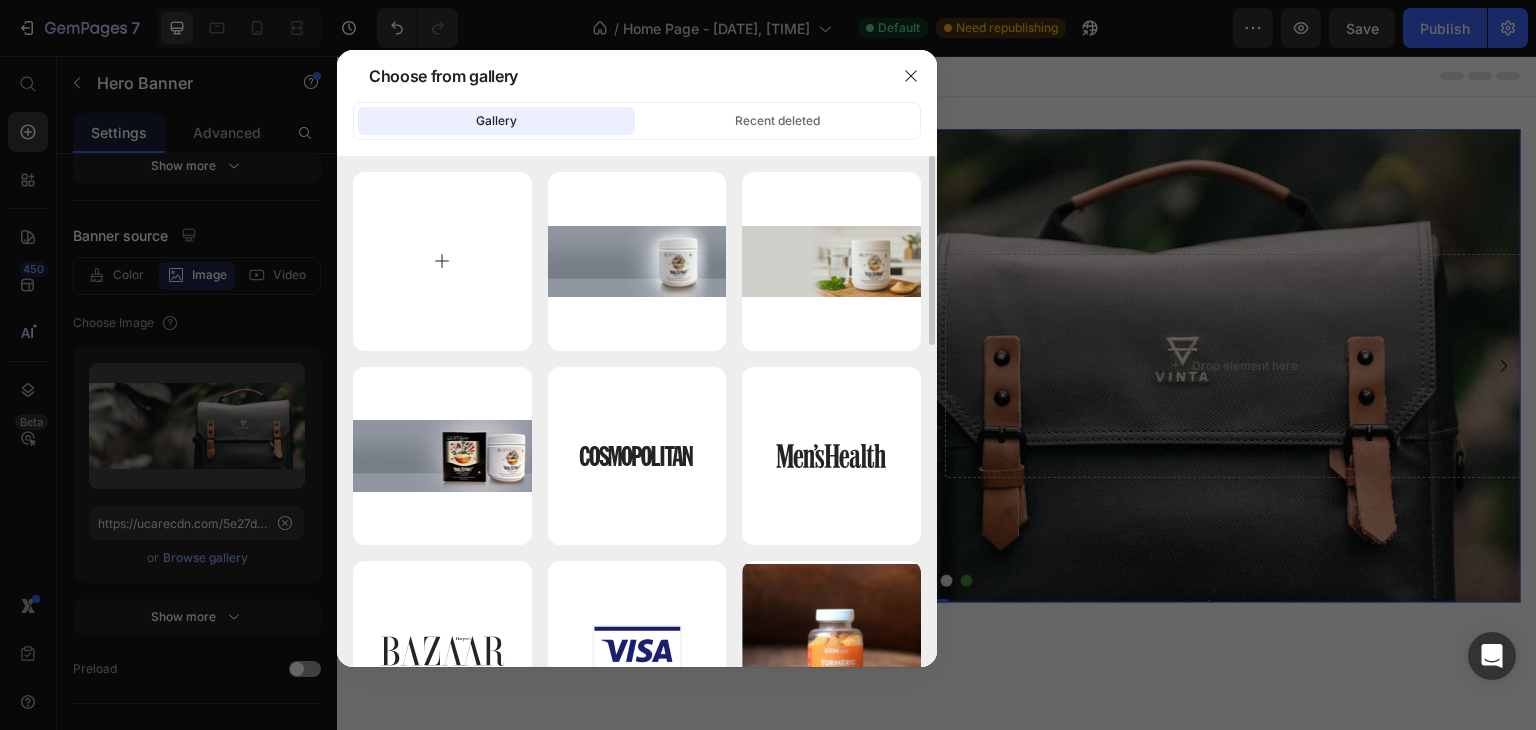 click at bounding box center (442, 261) 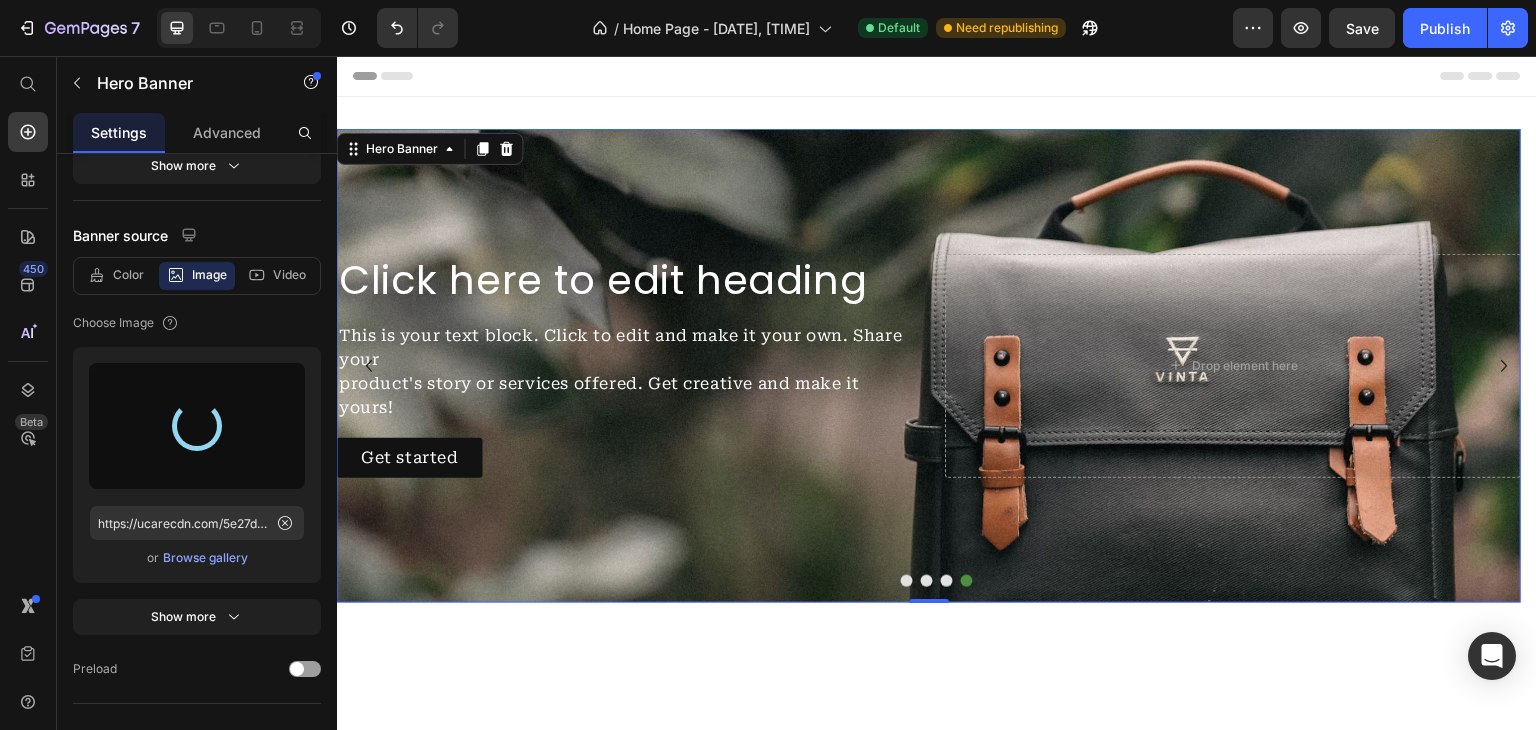 type on "https://cdn.shopify.com/s/files/1/0685/7136/5599/files/gempages_520753888895173696-8f7ff617-8dd1-4ac0-aa0a-241efcfa5bb7.png" 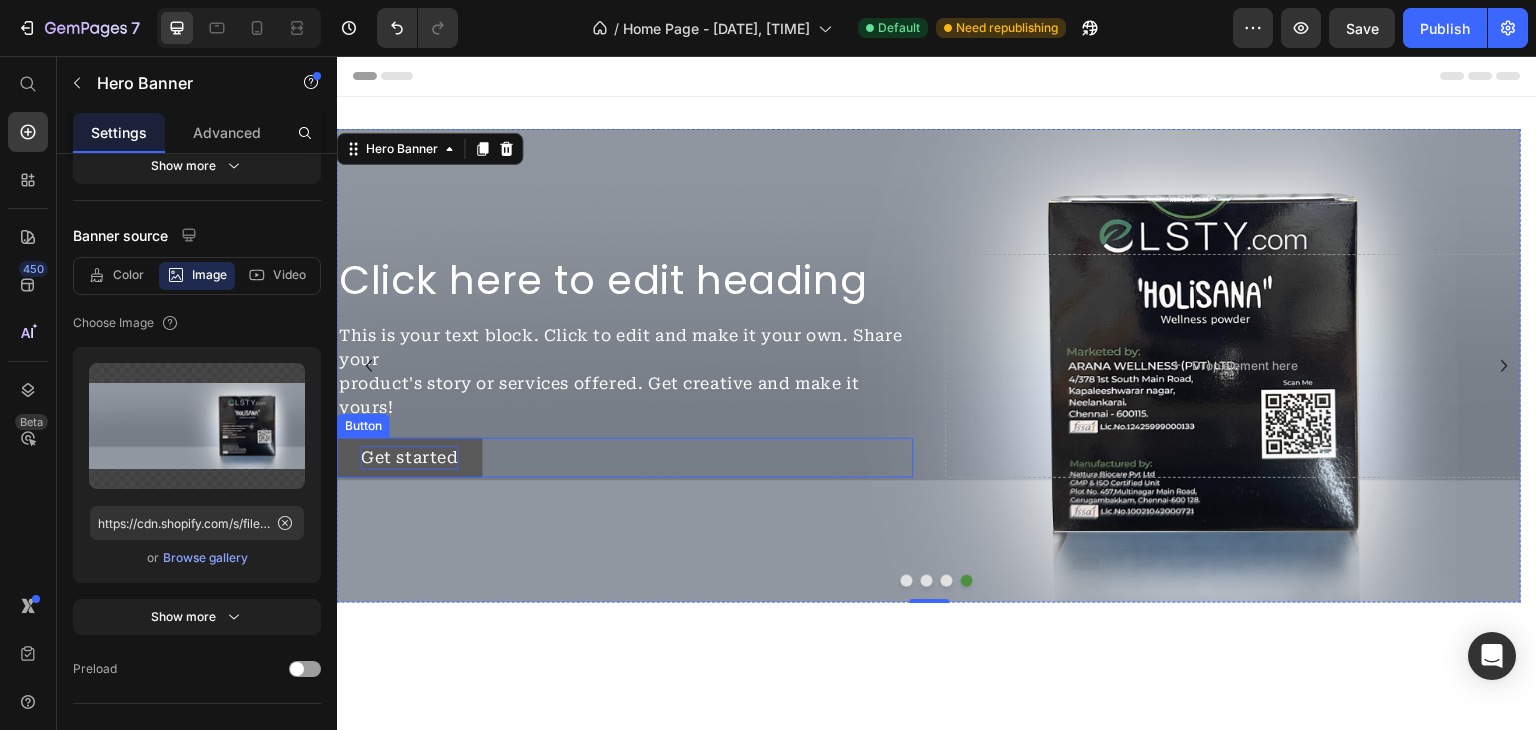 click on "Get started" at bounding box center [410, 458] 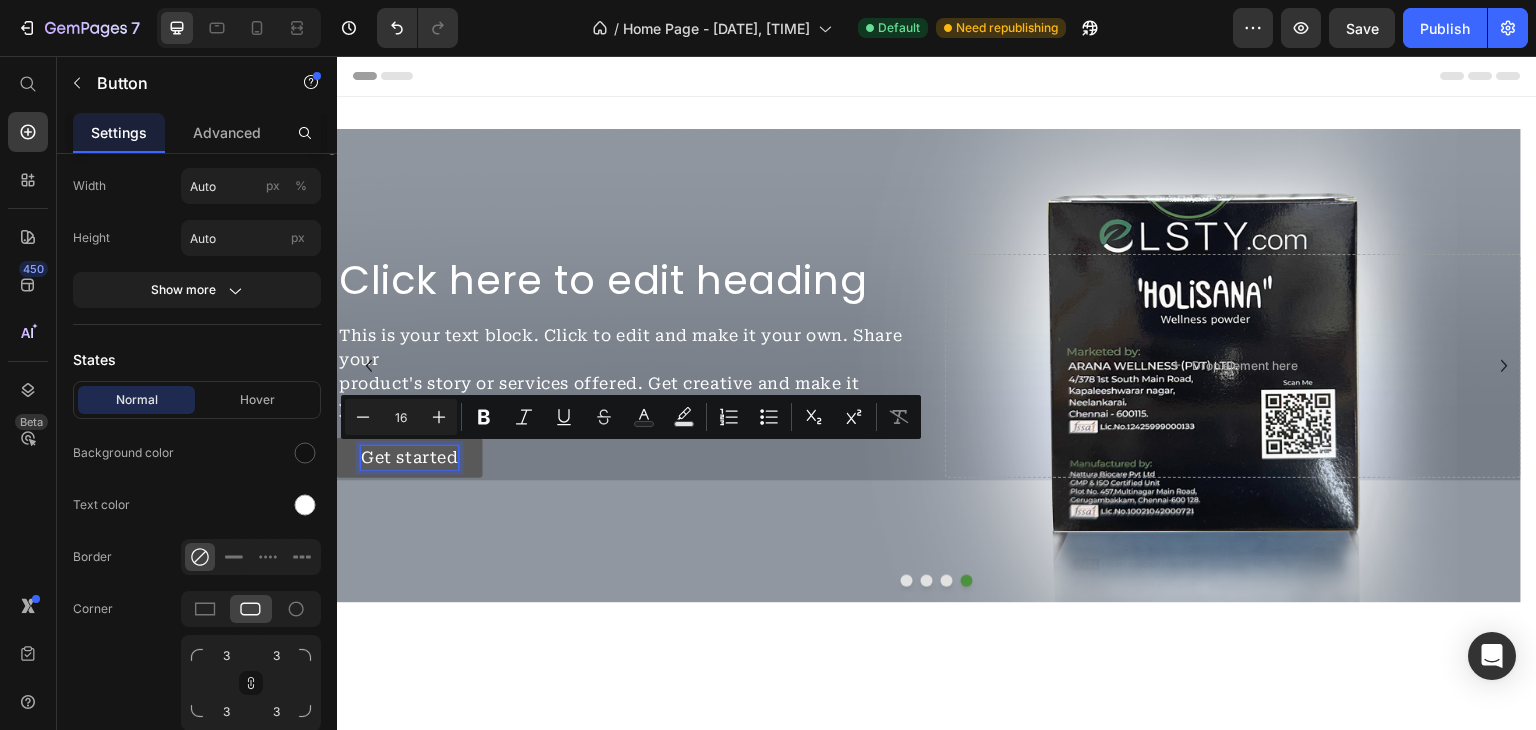 scroll, scrollTop: 0, scrollLeft: 0, axis: both 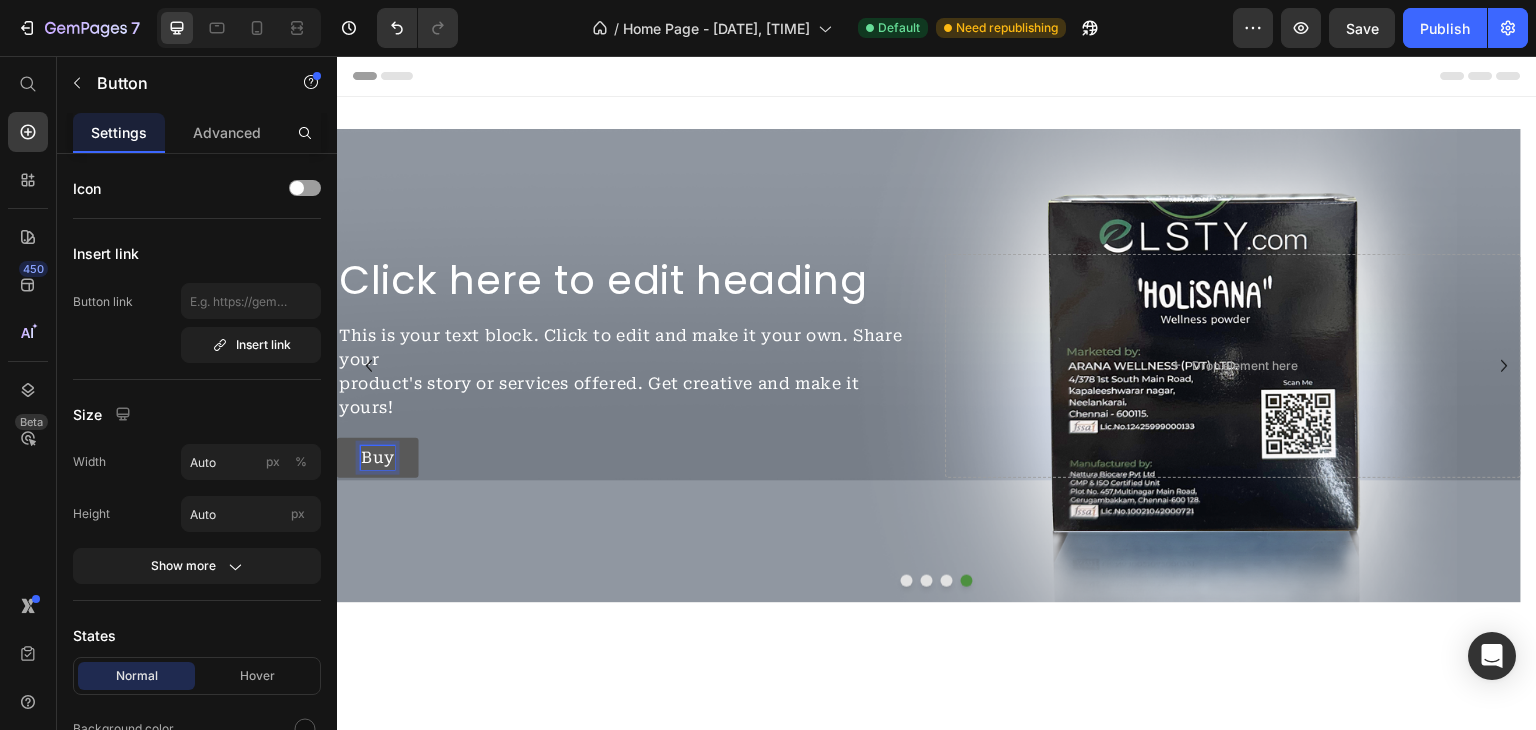 click on "Buy" at bounding box center (378, 458) 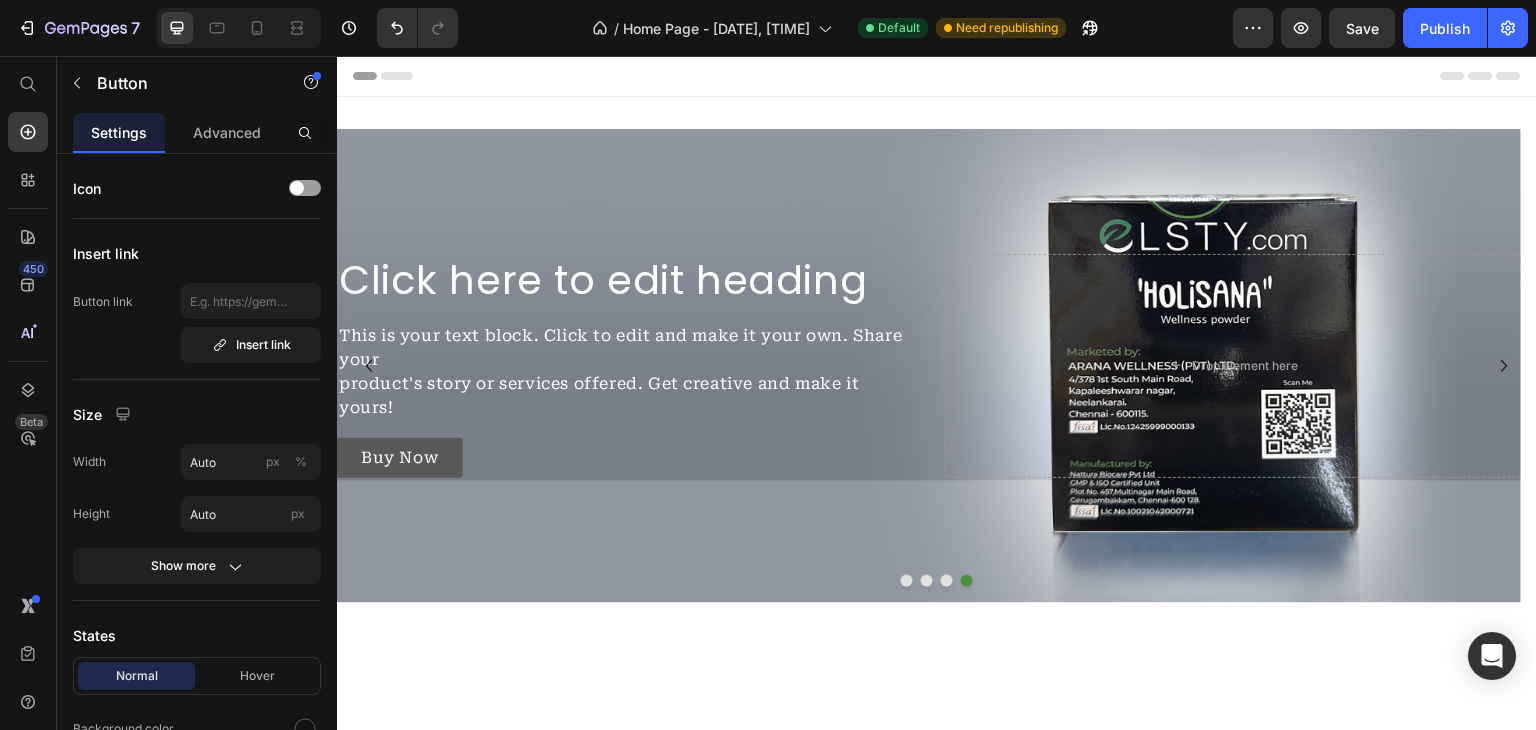 click on "Buy Now" at bounding box center [399, 458] 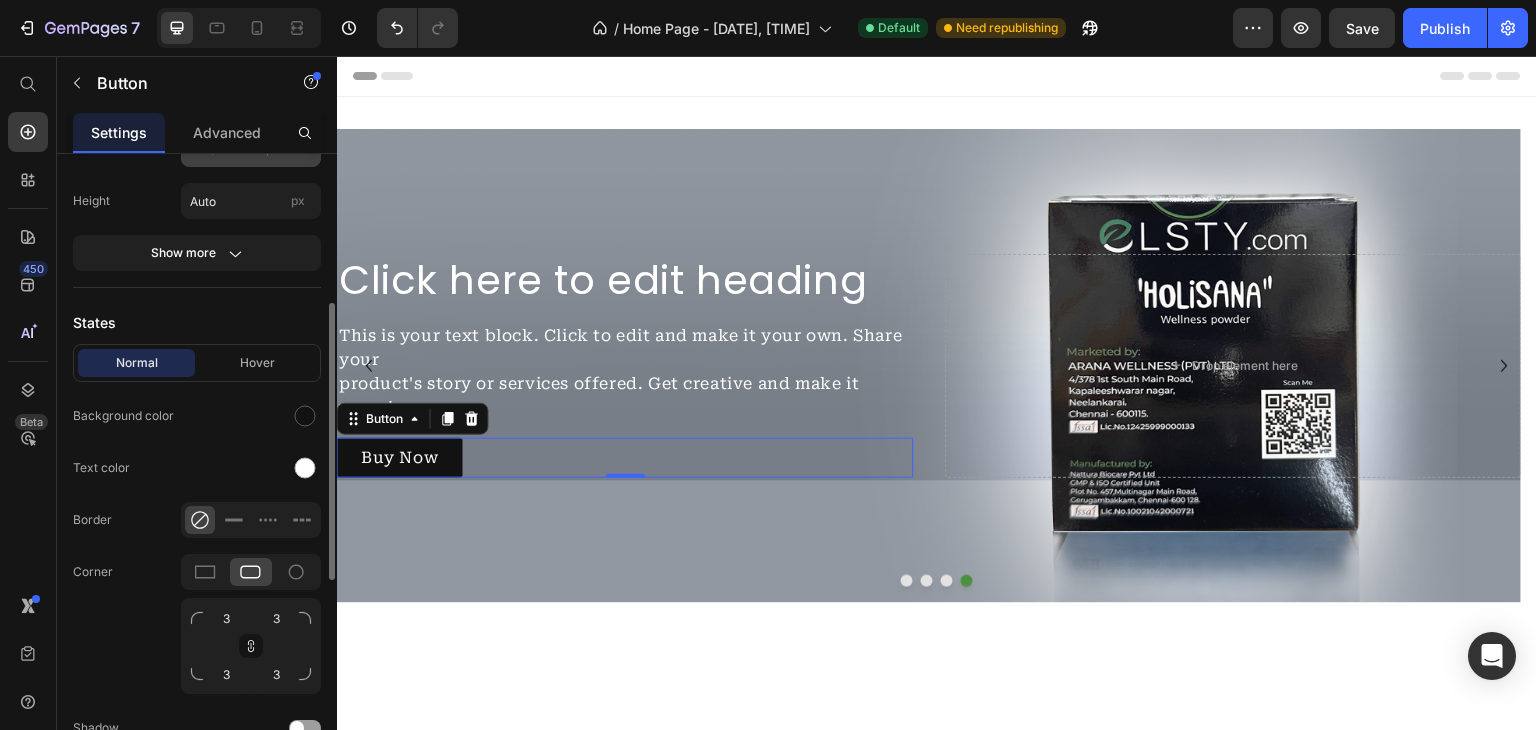 scroll, scrollTop: 322, scrollLeft: 0, axis: vertical 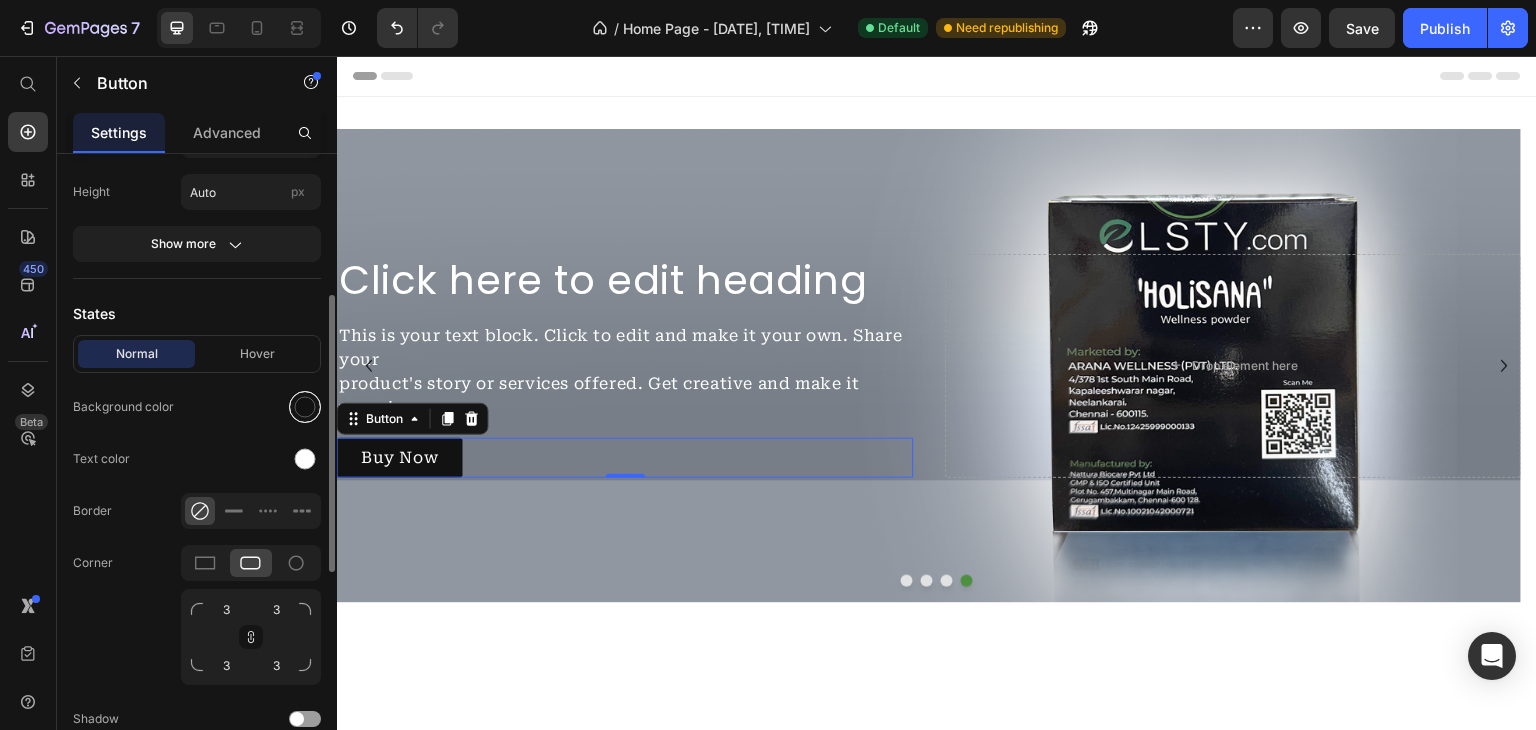 click at bounding box center (305, 407) 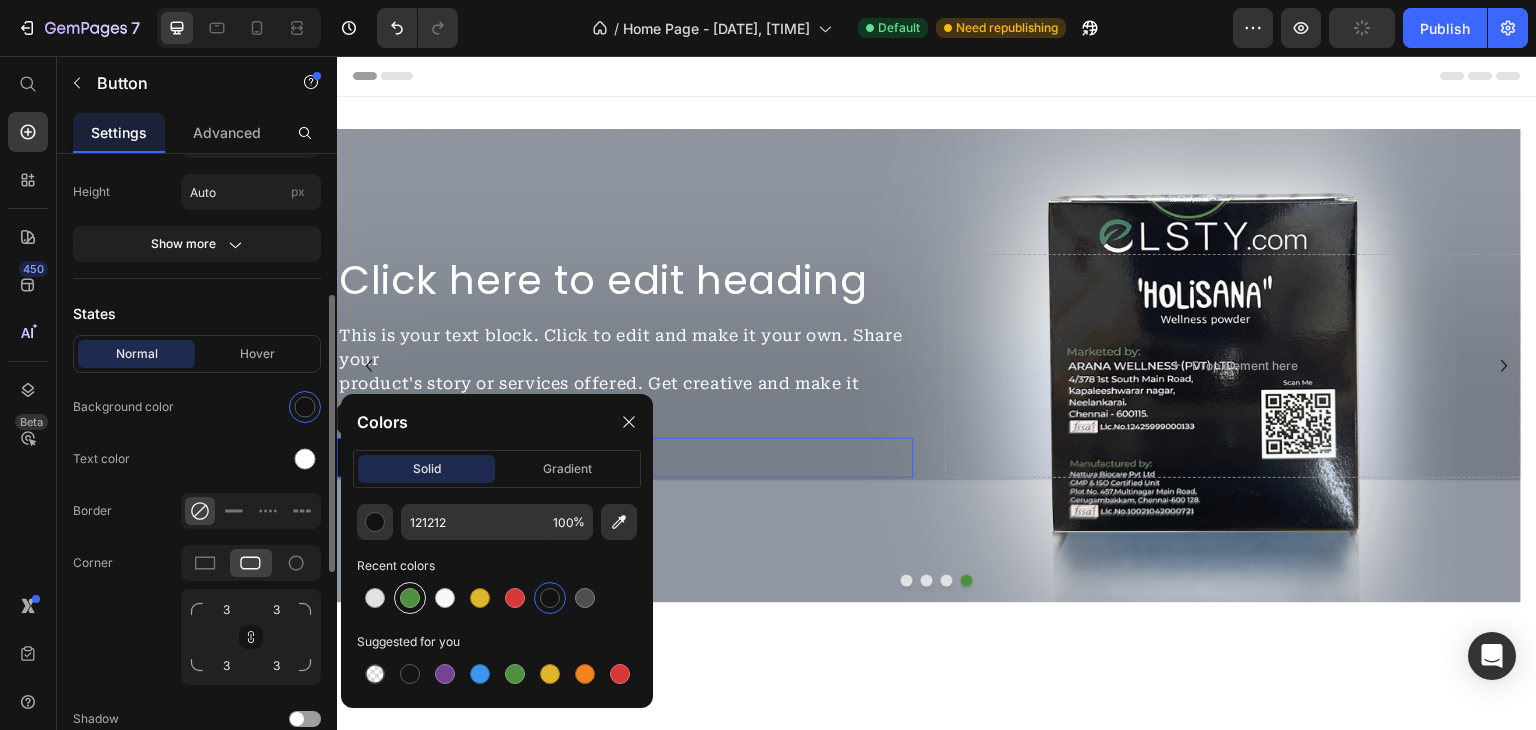 click at bounding box center [410, 598] 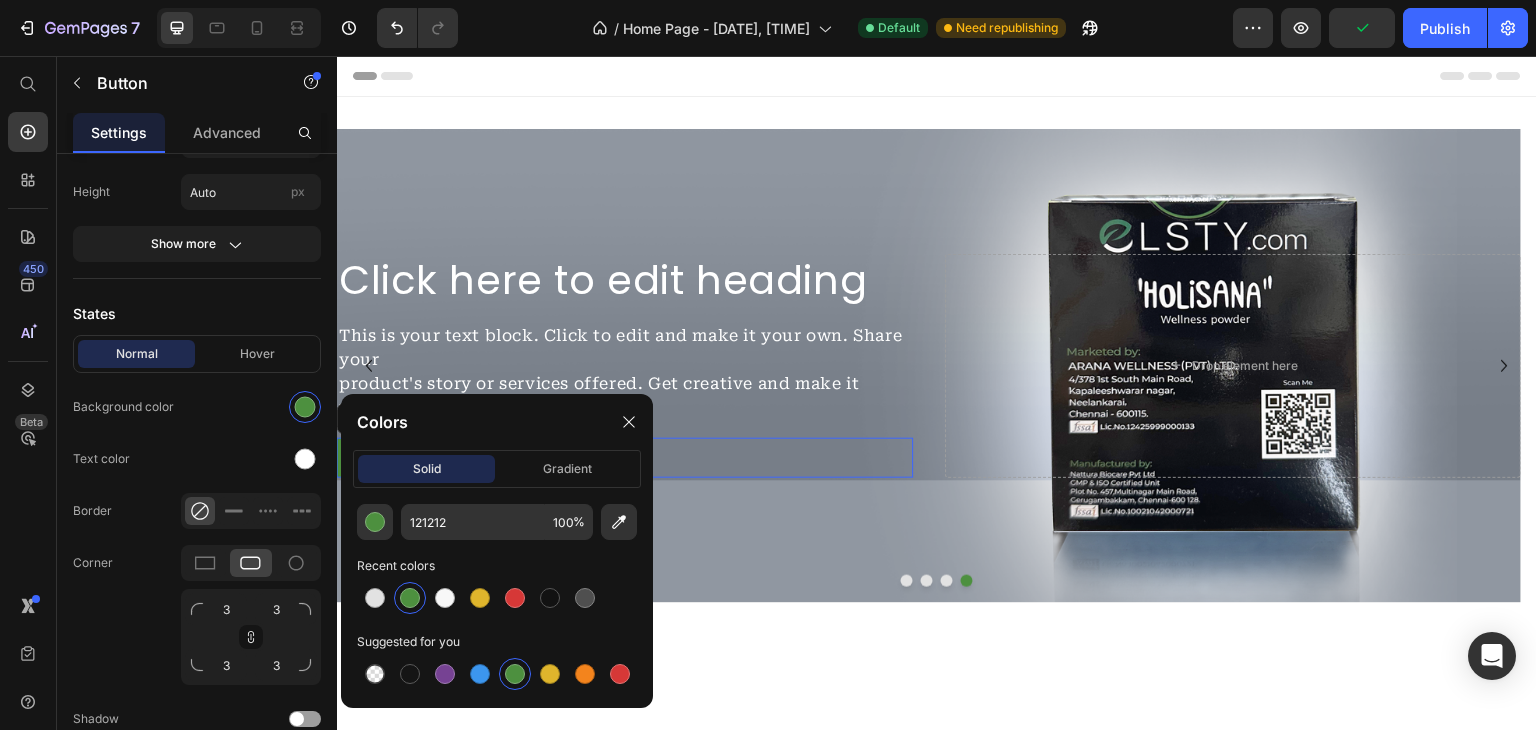 type on "4D903F" 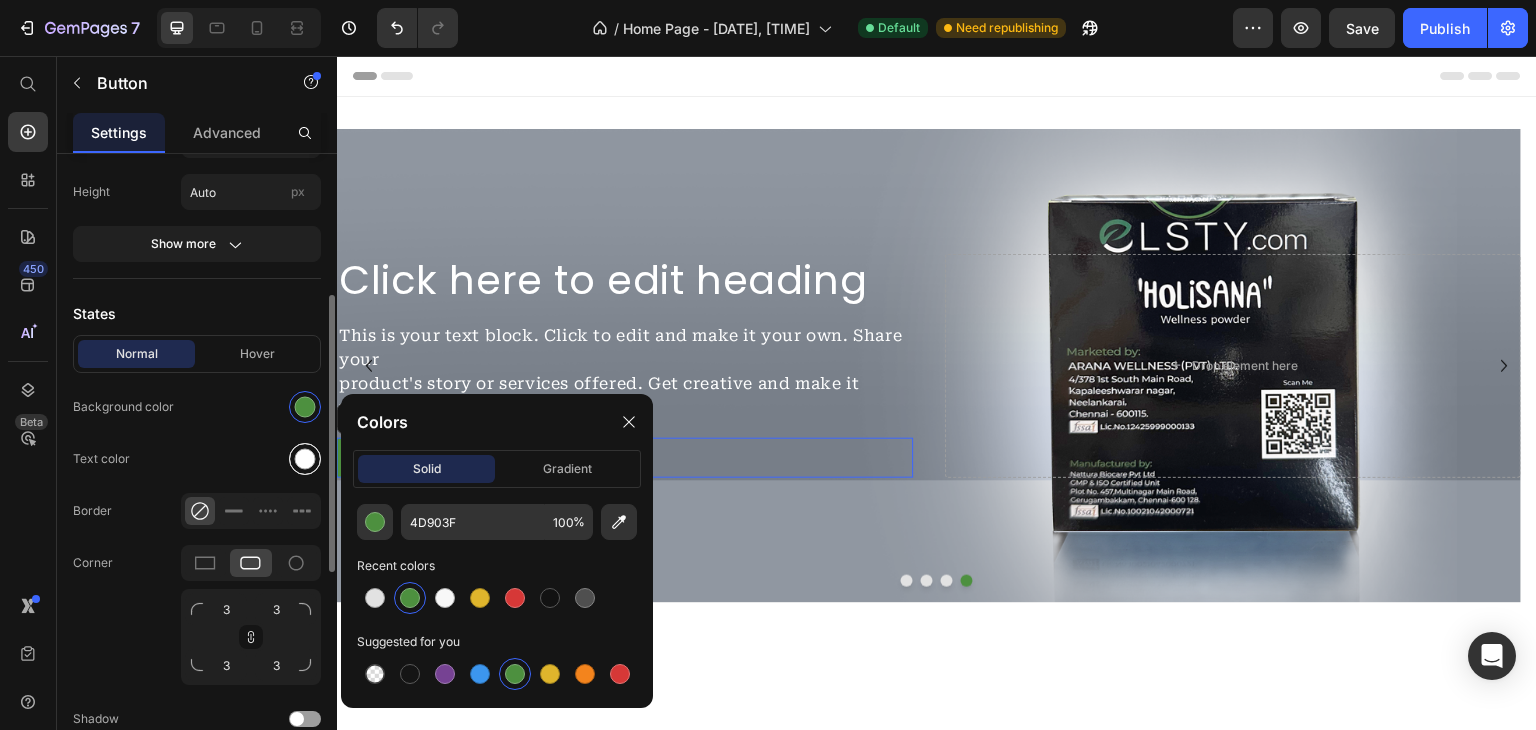 click at bounding box center [305, 459] 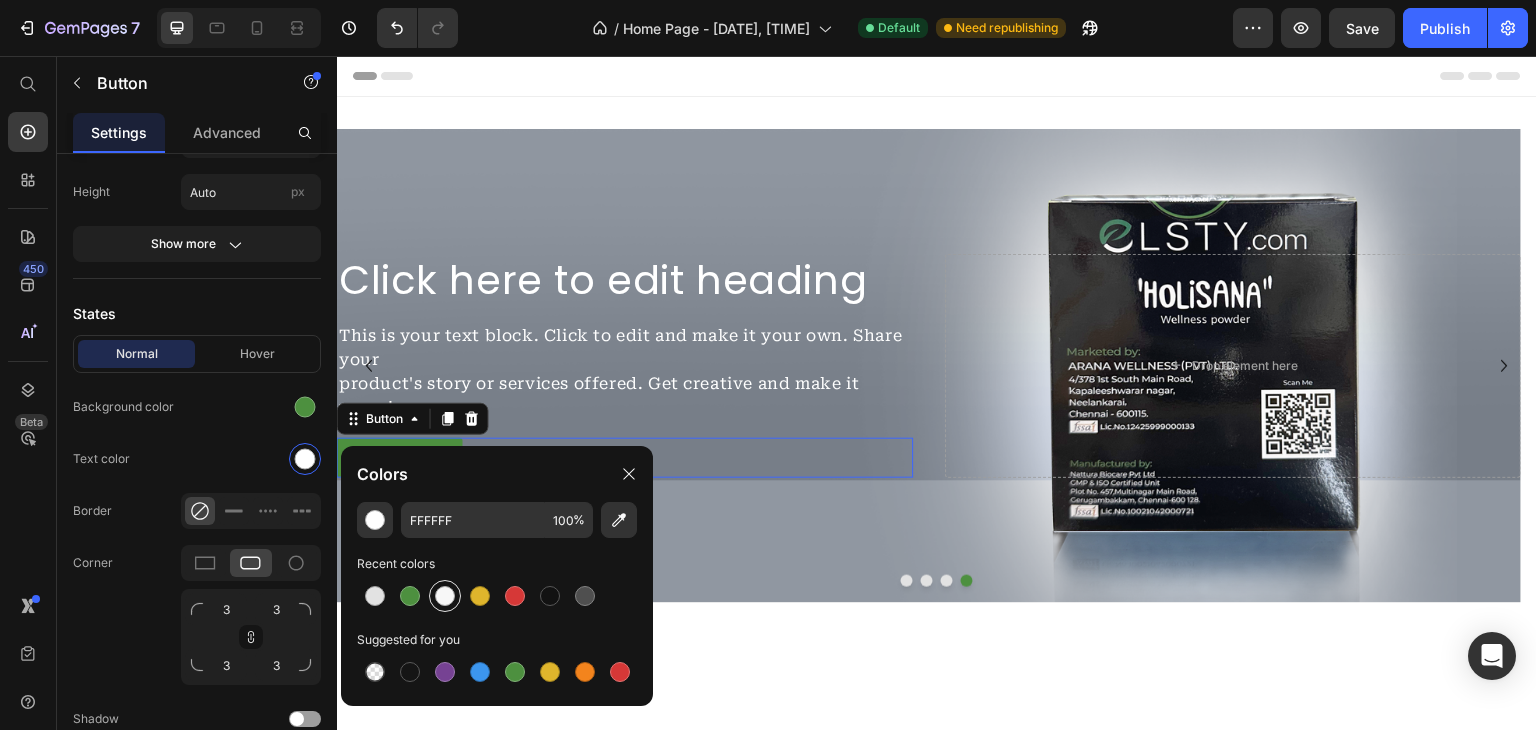 click at bounding box center [445, 596] 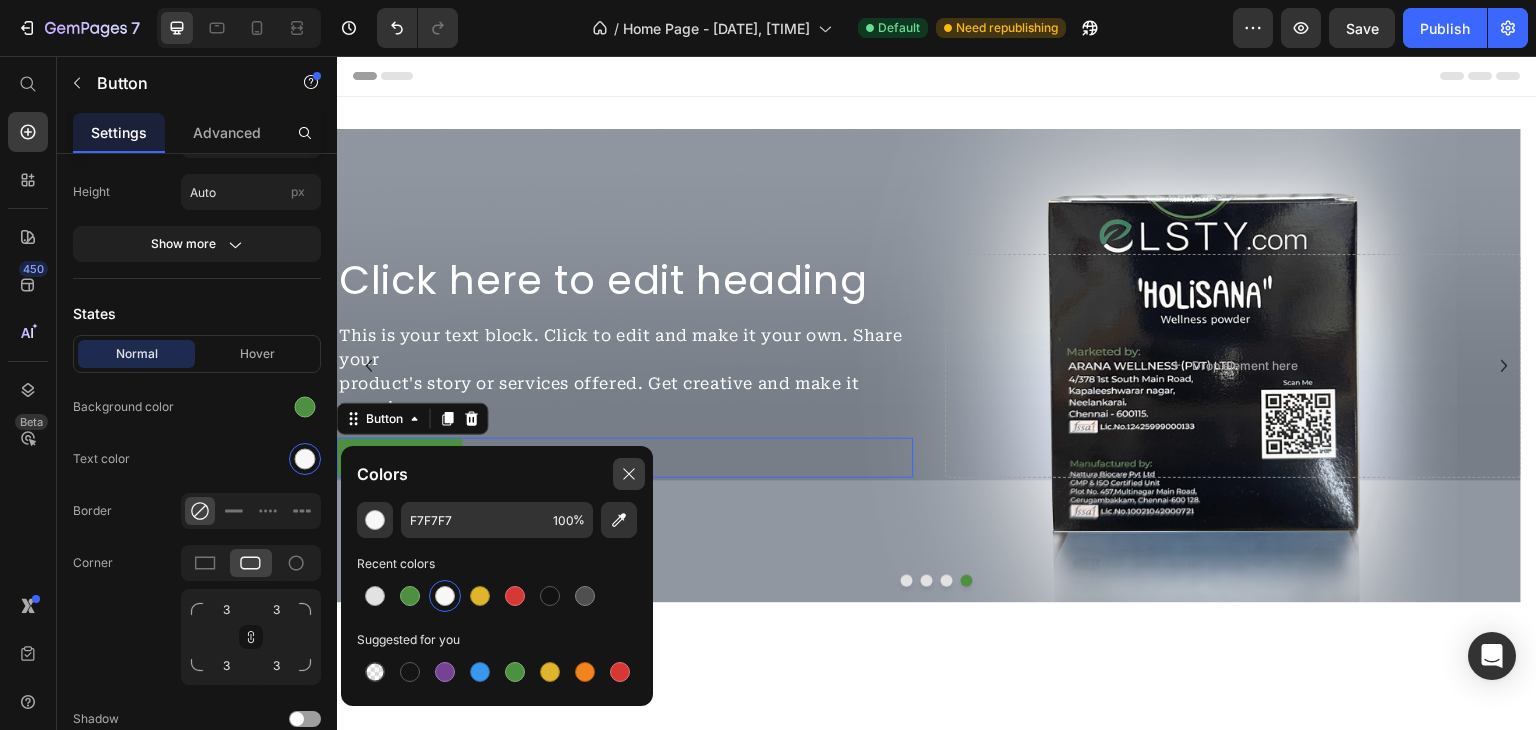 click 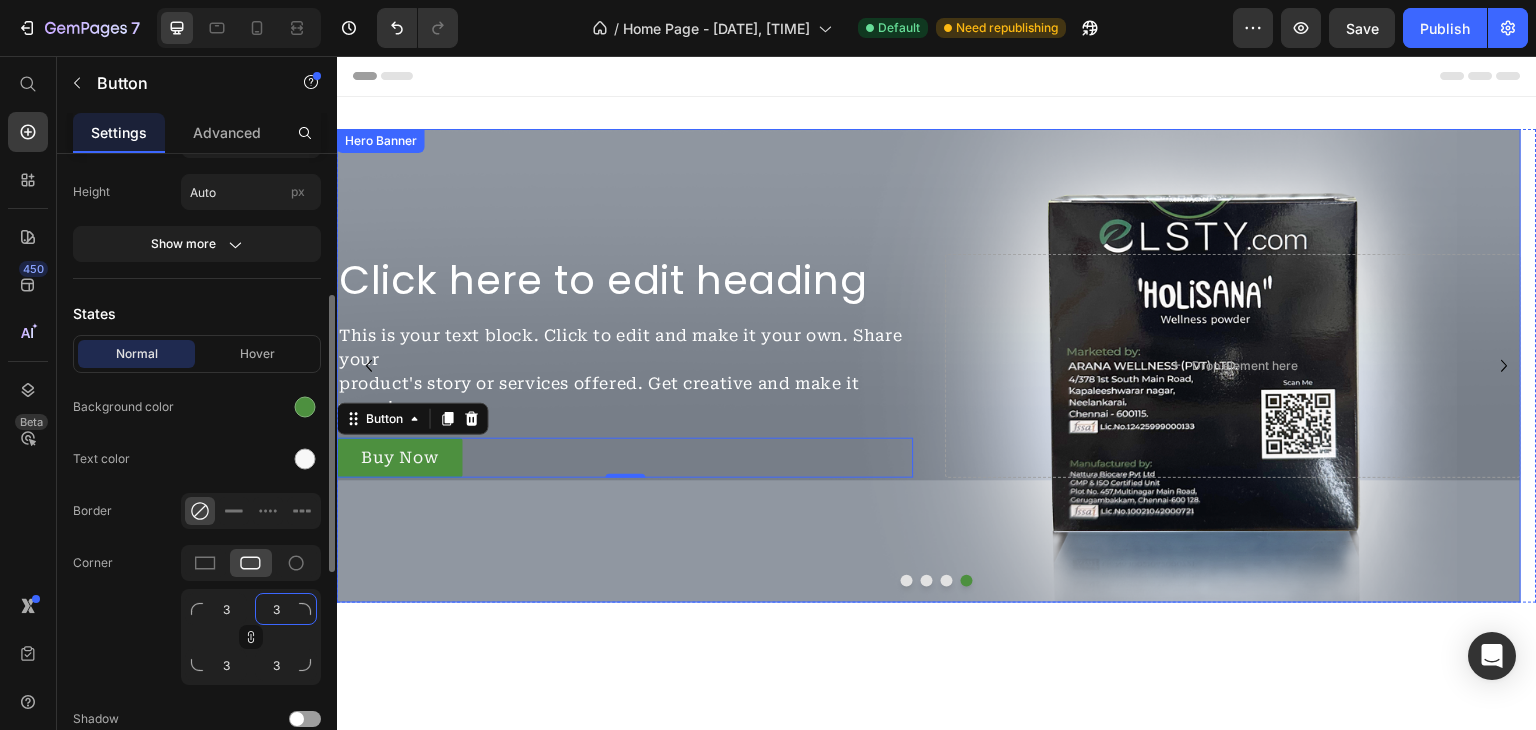 click on "3" 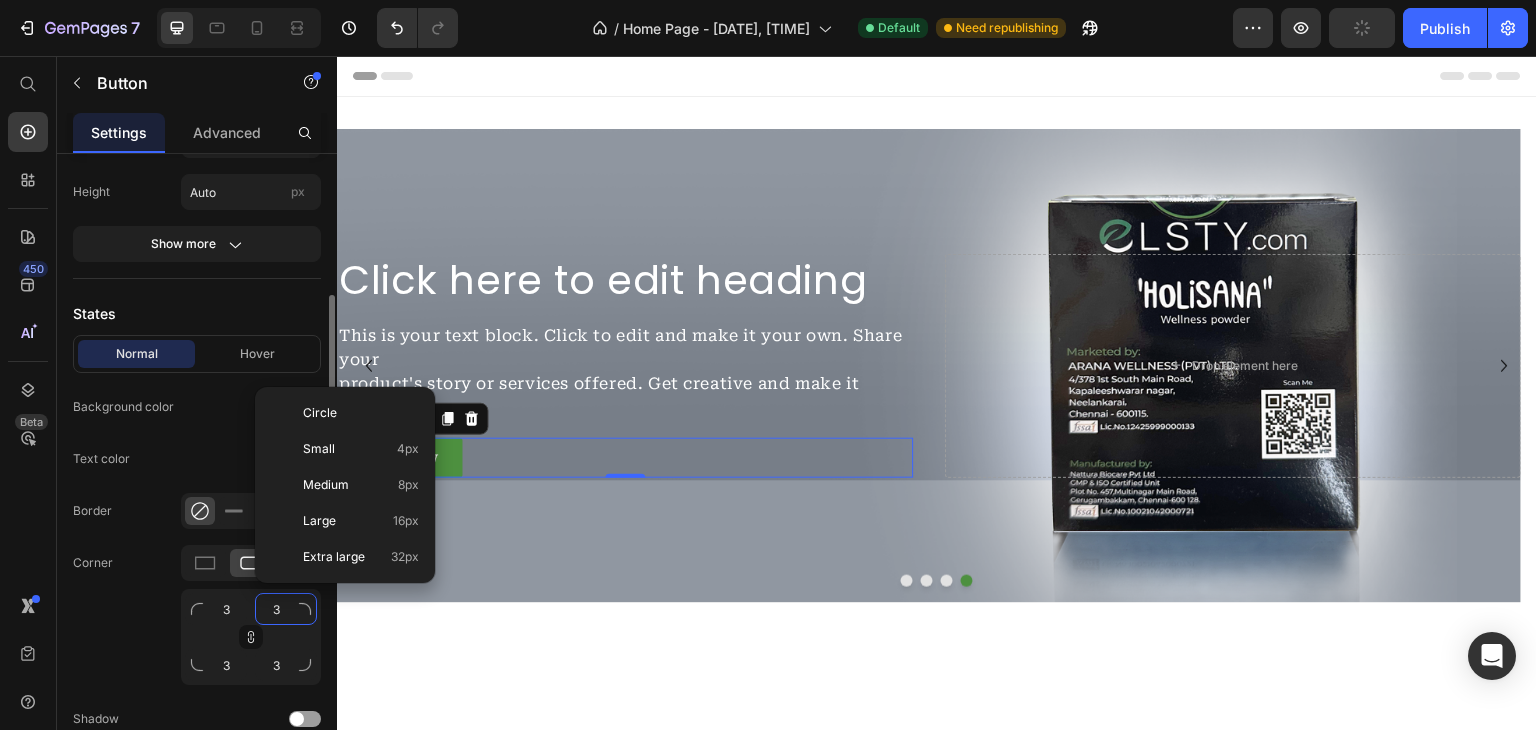 type on "9" 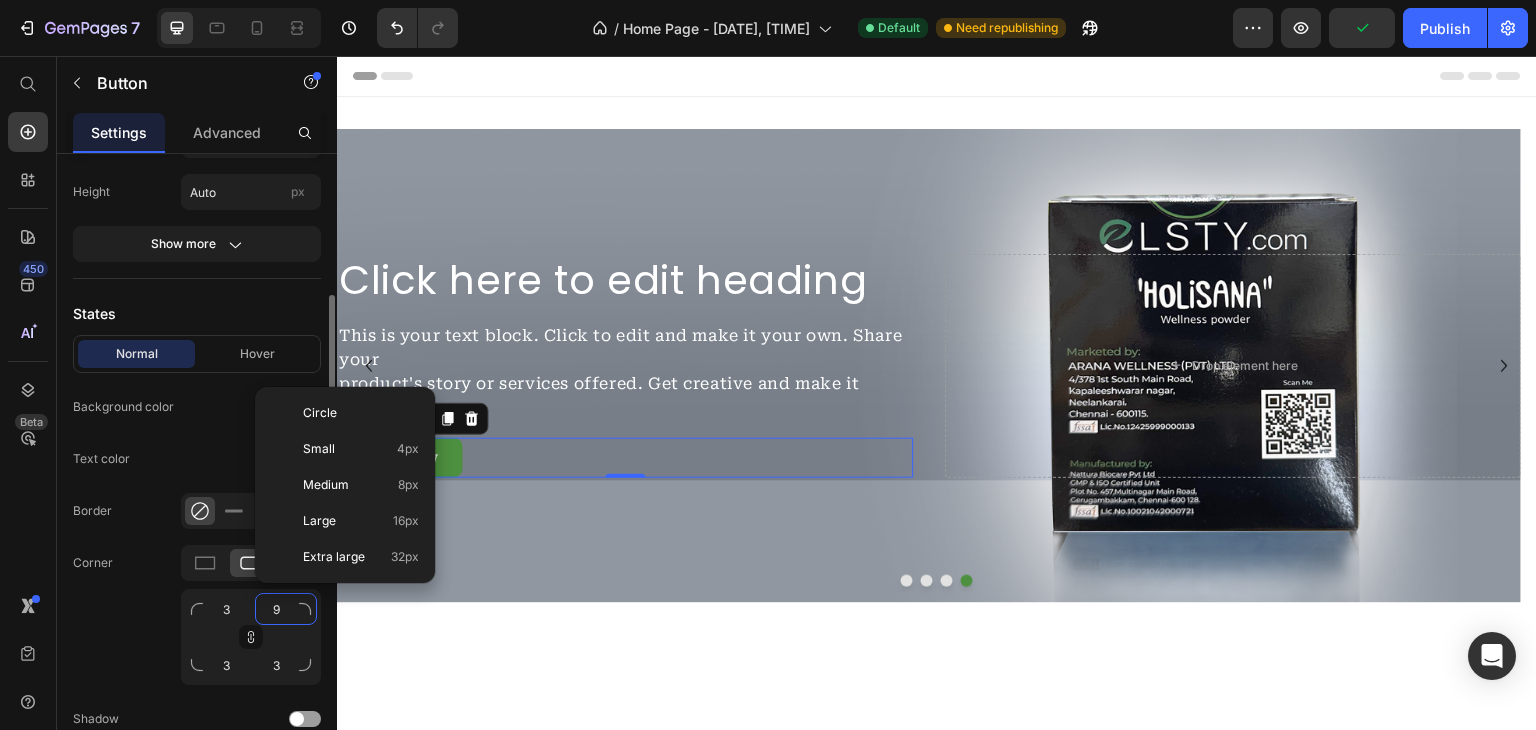 type on "9" 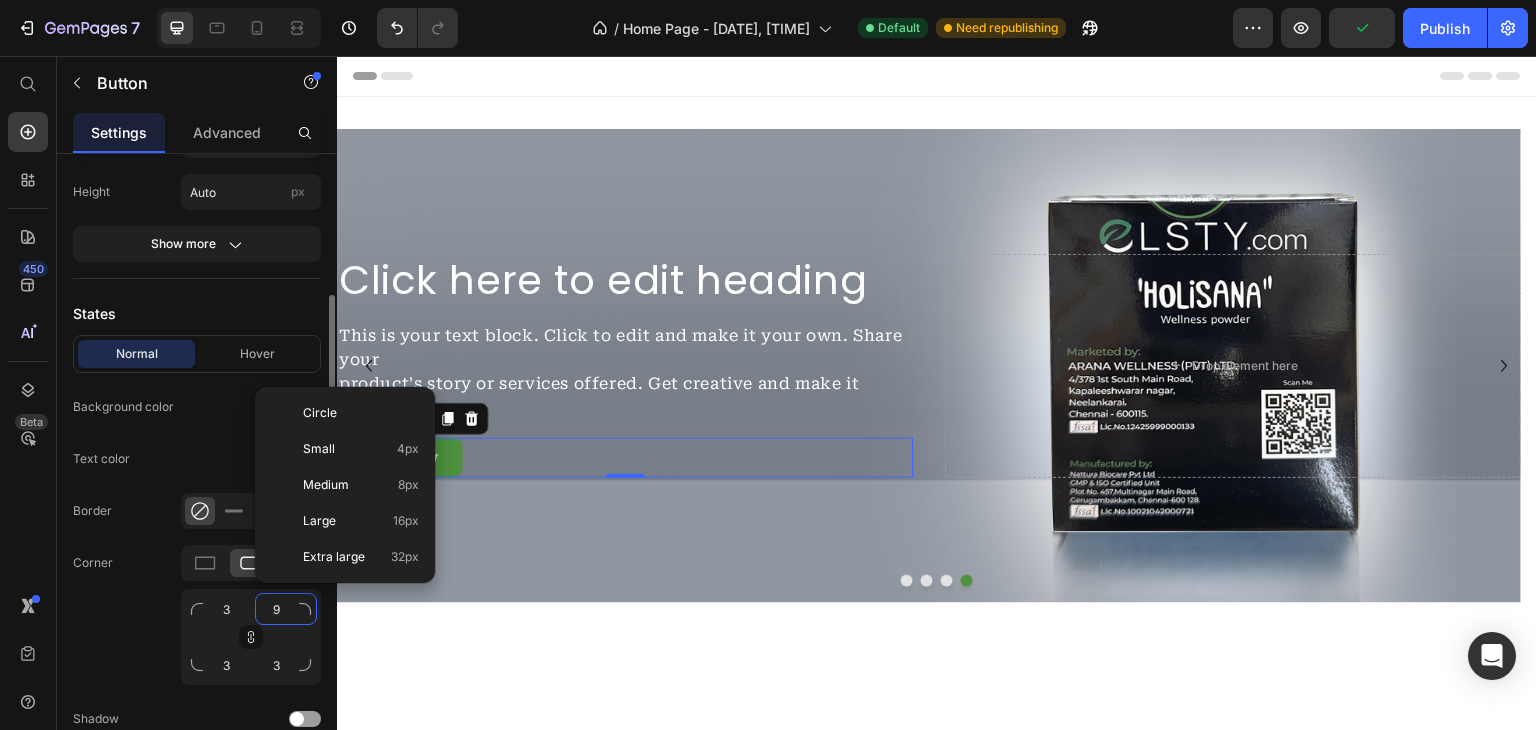 type on "9" 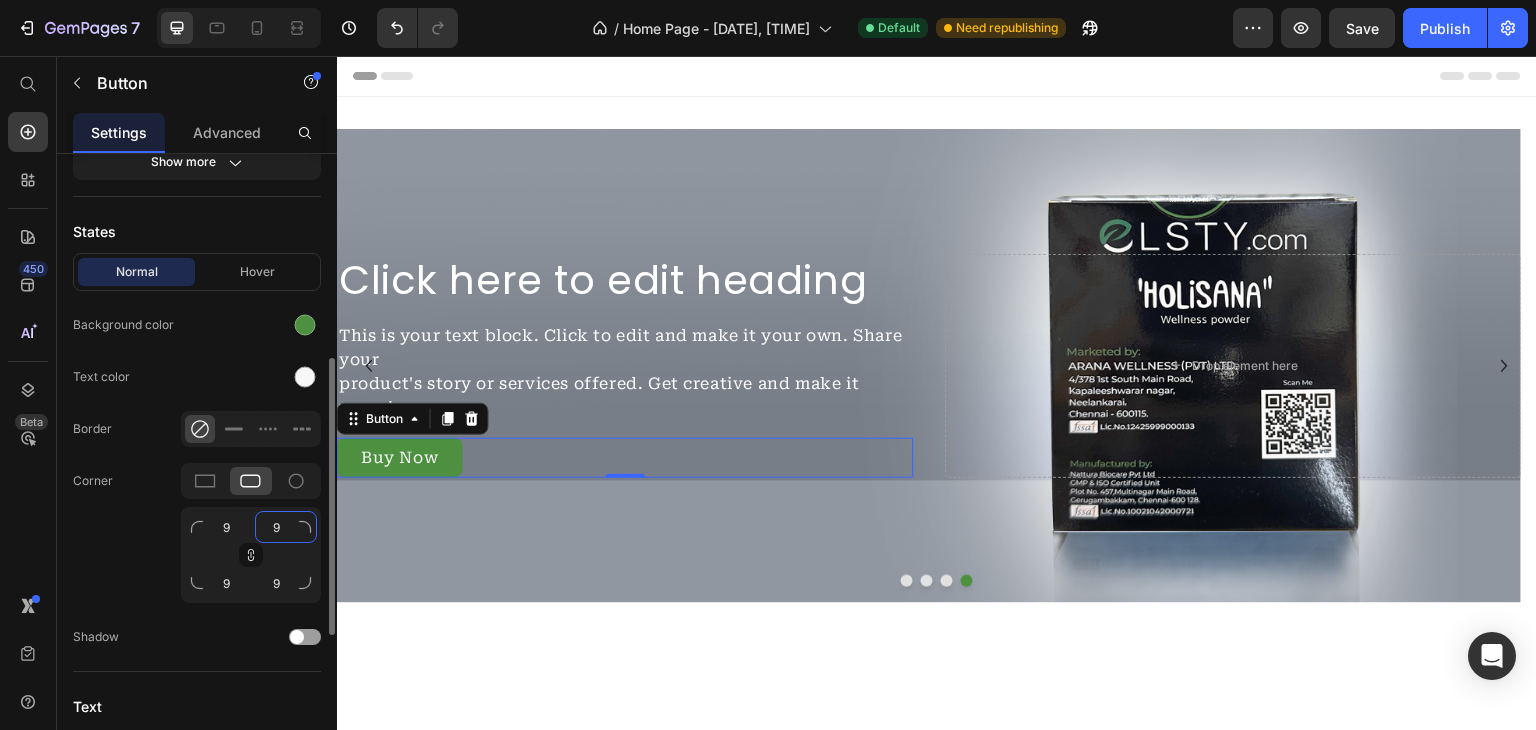 scroll, scrollTop: 423, scrollLeft: 0, axis: vertical 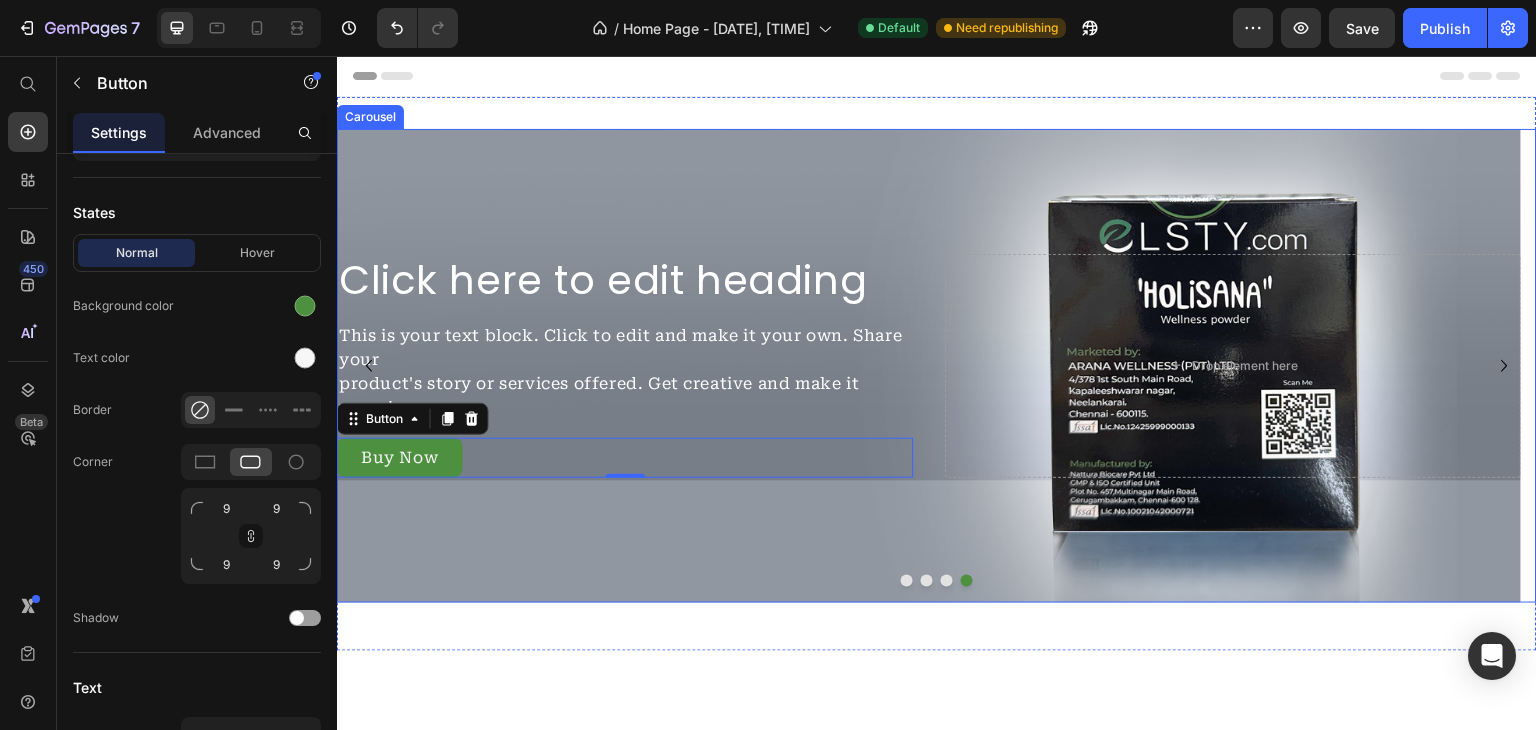 click 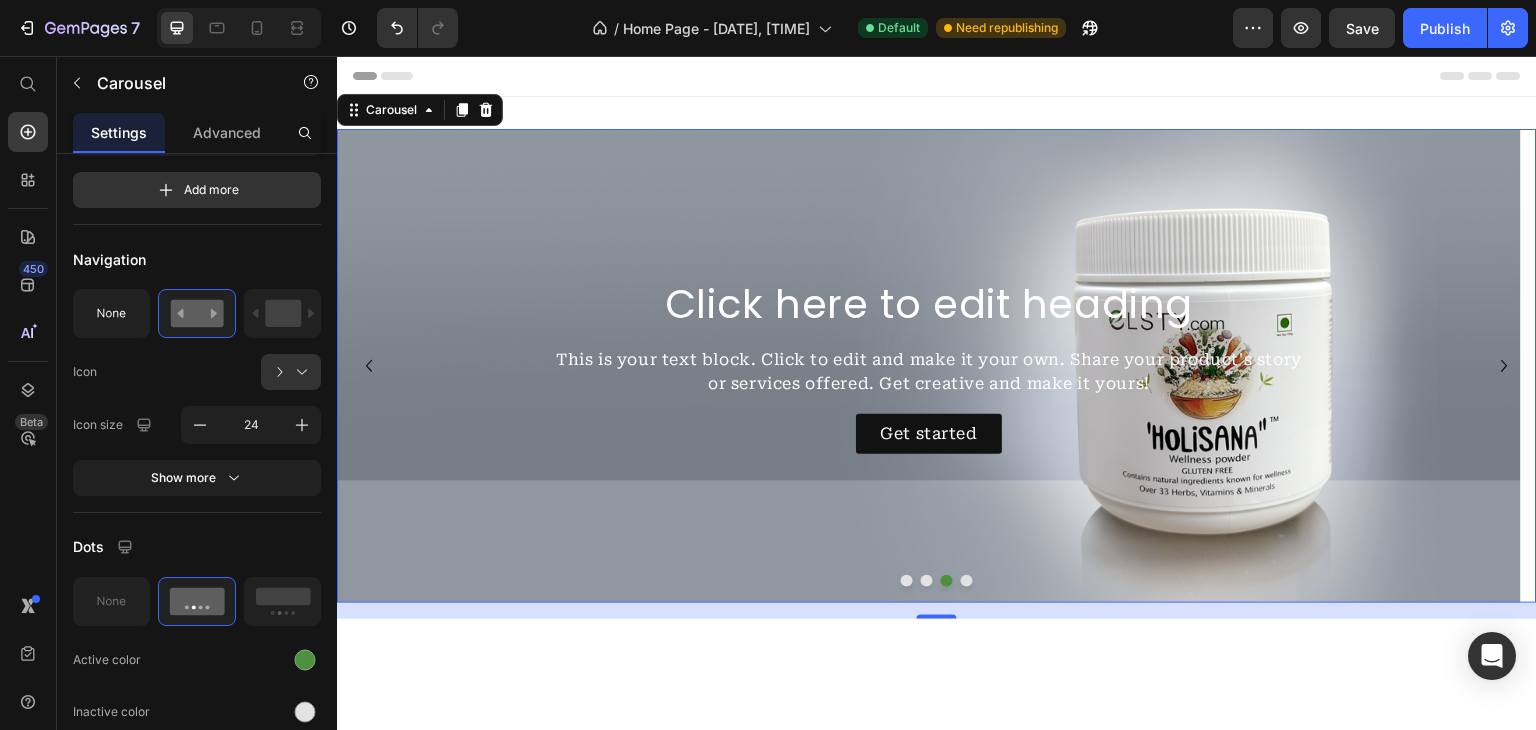 scroll, scrollTop: 0, scrollLeft: 0, axis: both 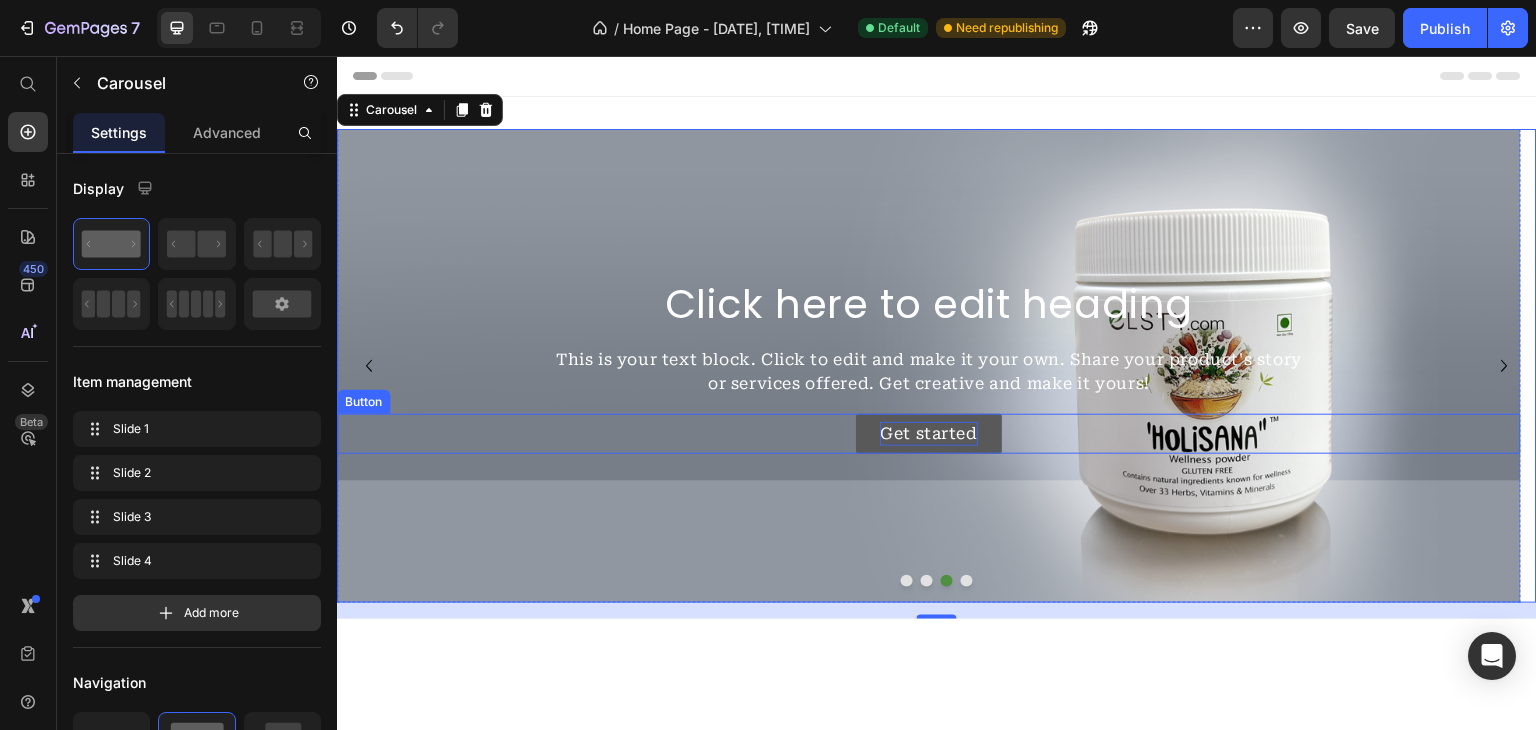 click on "Get started" at bounding box center [930, 434] 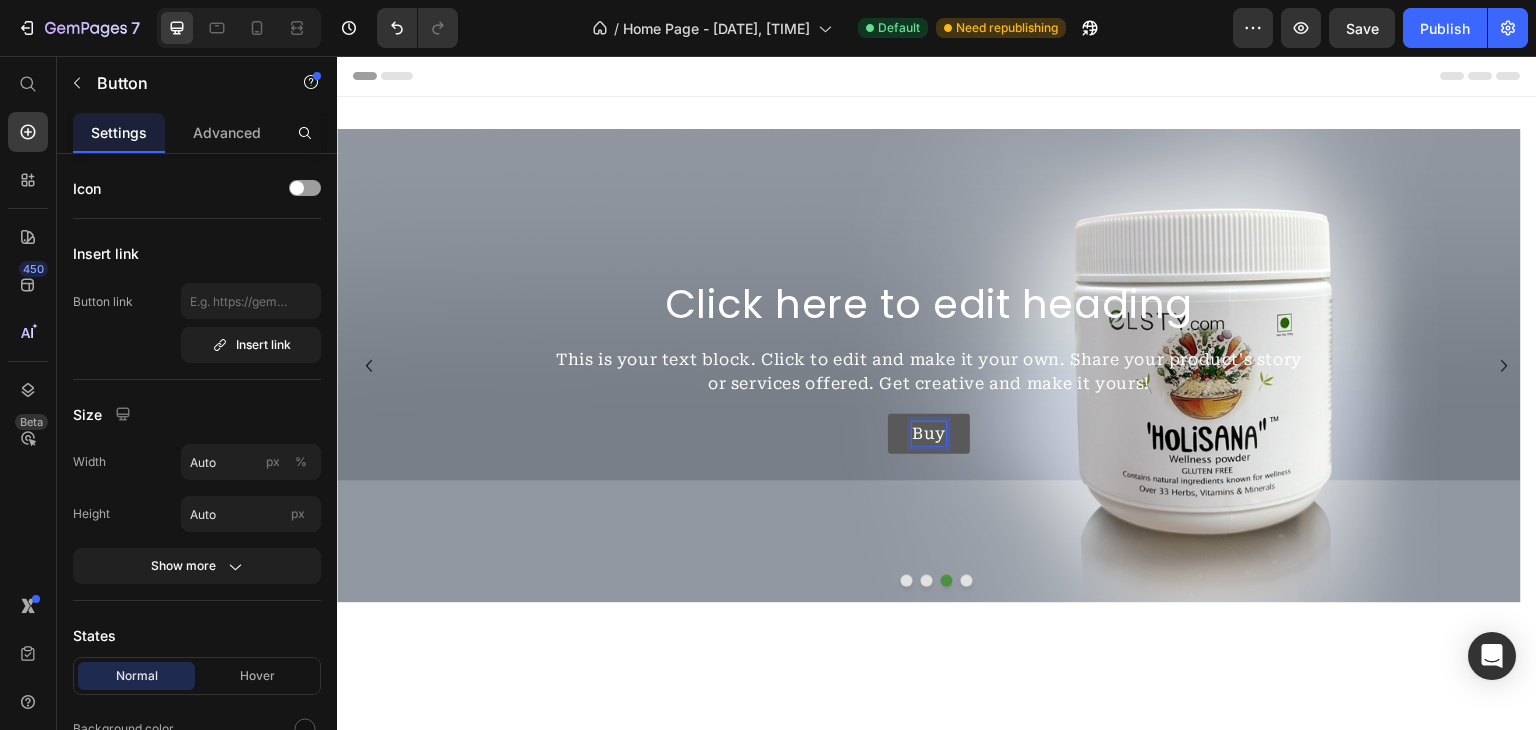 click on "Buy" at bounding box center [929, 434] 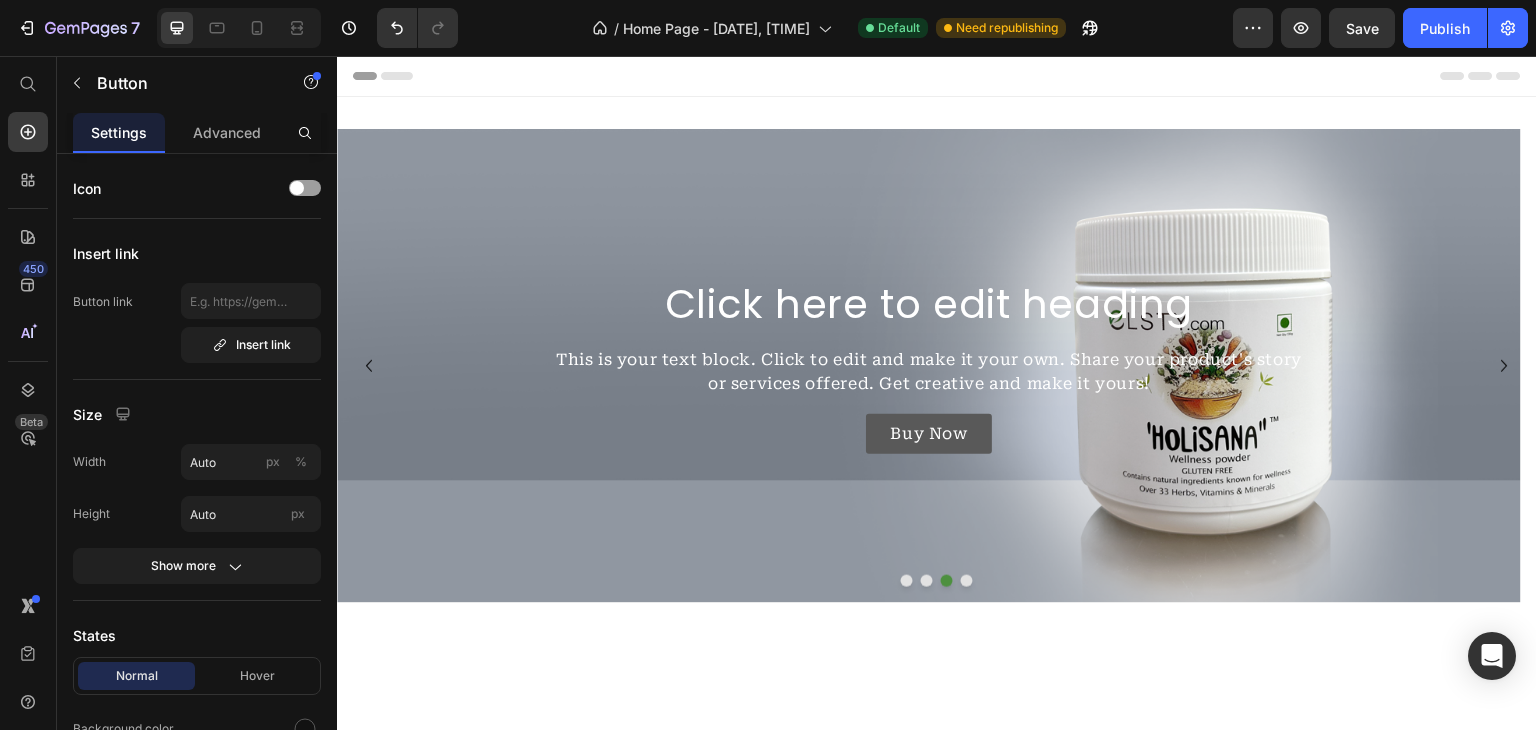 click on "Buy Now" at bounding box center [929, 434] 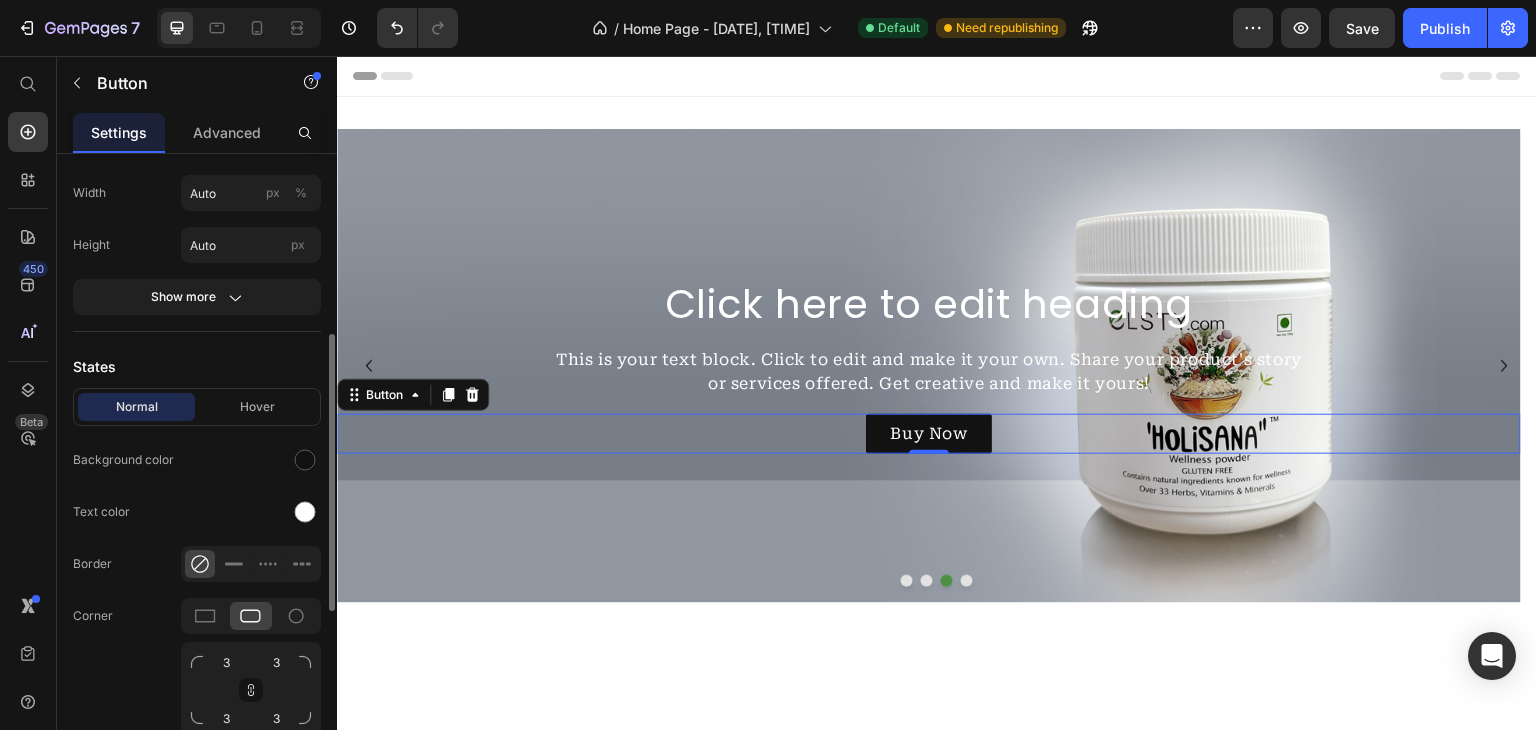 scroll, scrollTop: 312, scrollLeft: 0, axis: vertical 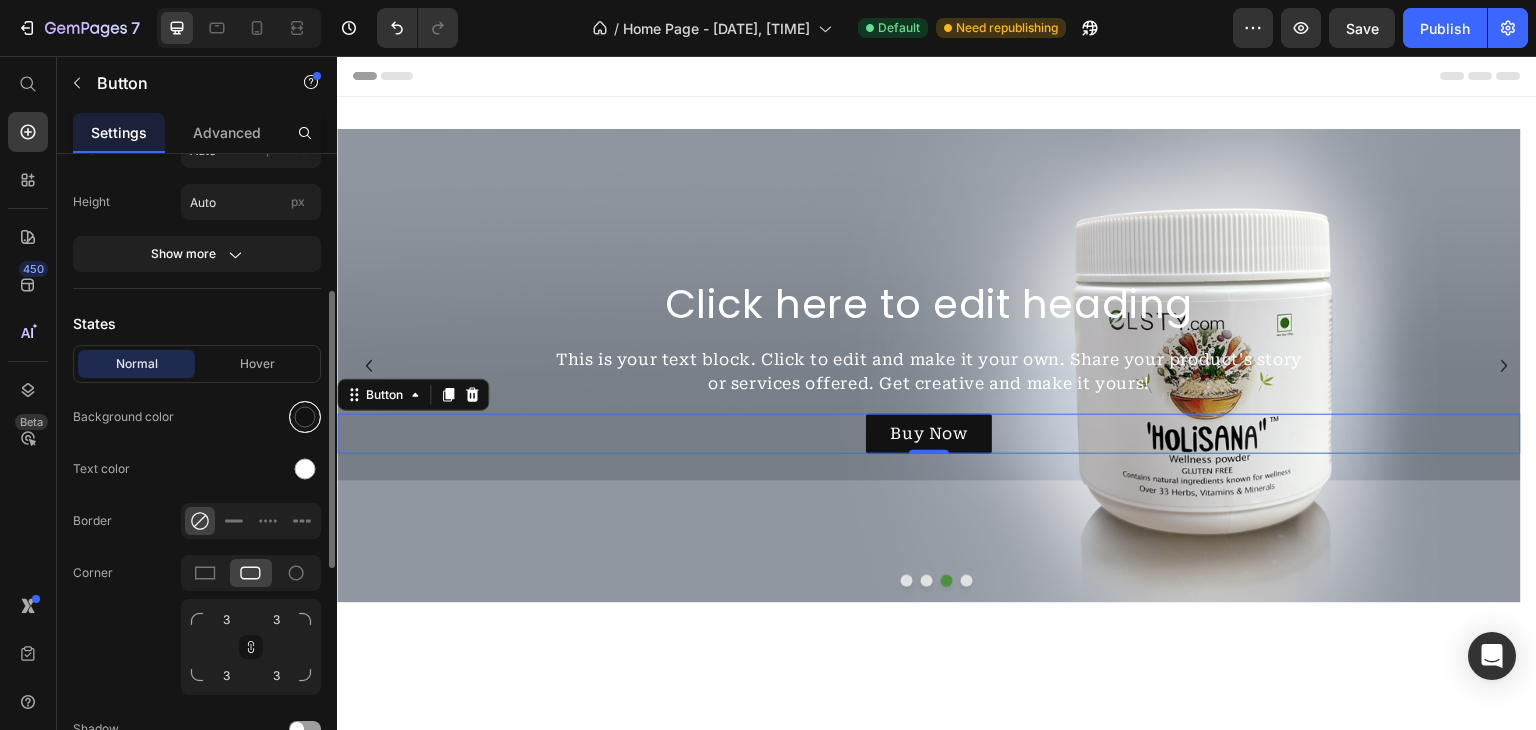 click at bounding box center (305, 417) 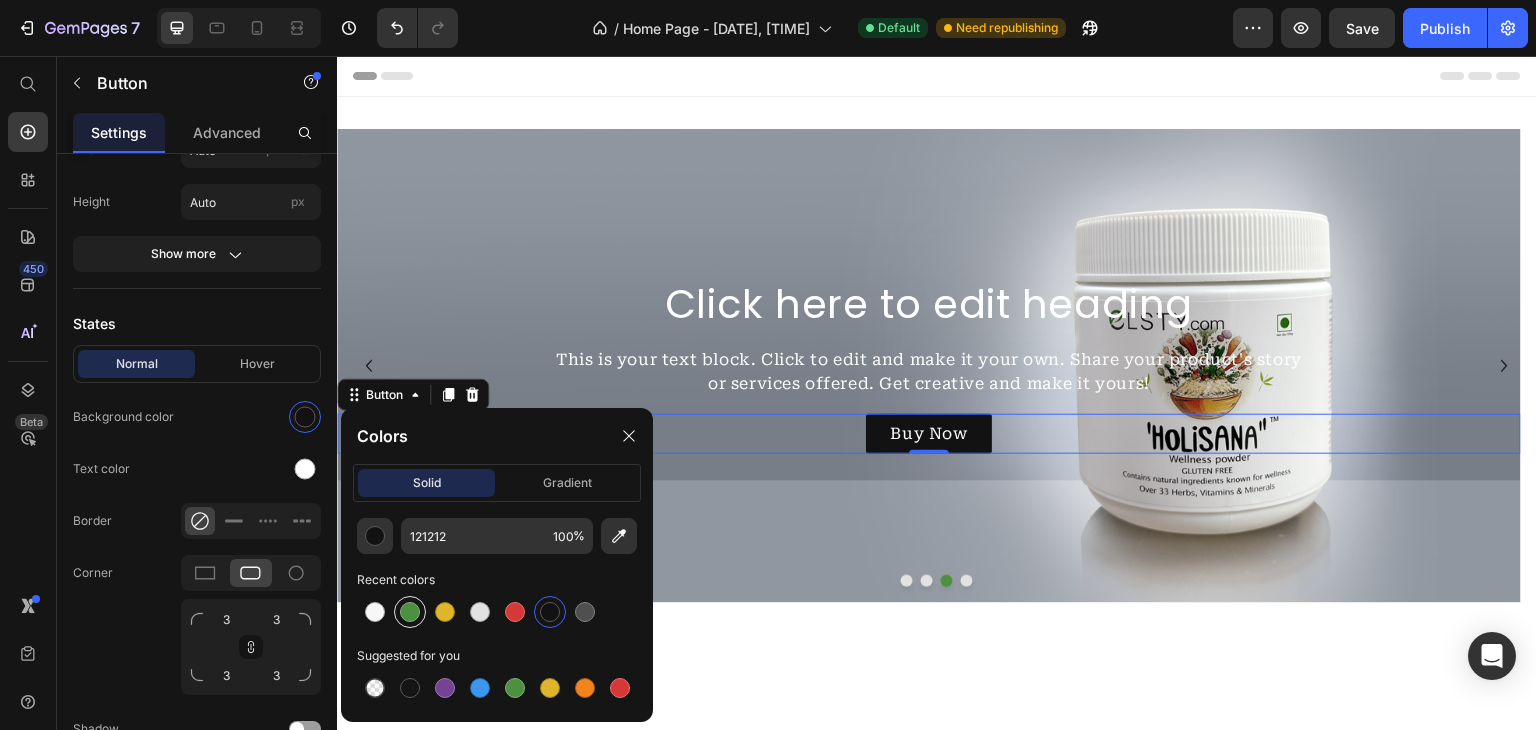 click at bounding box center (410, 612) 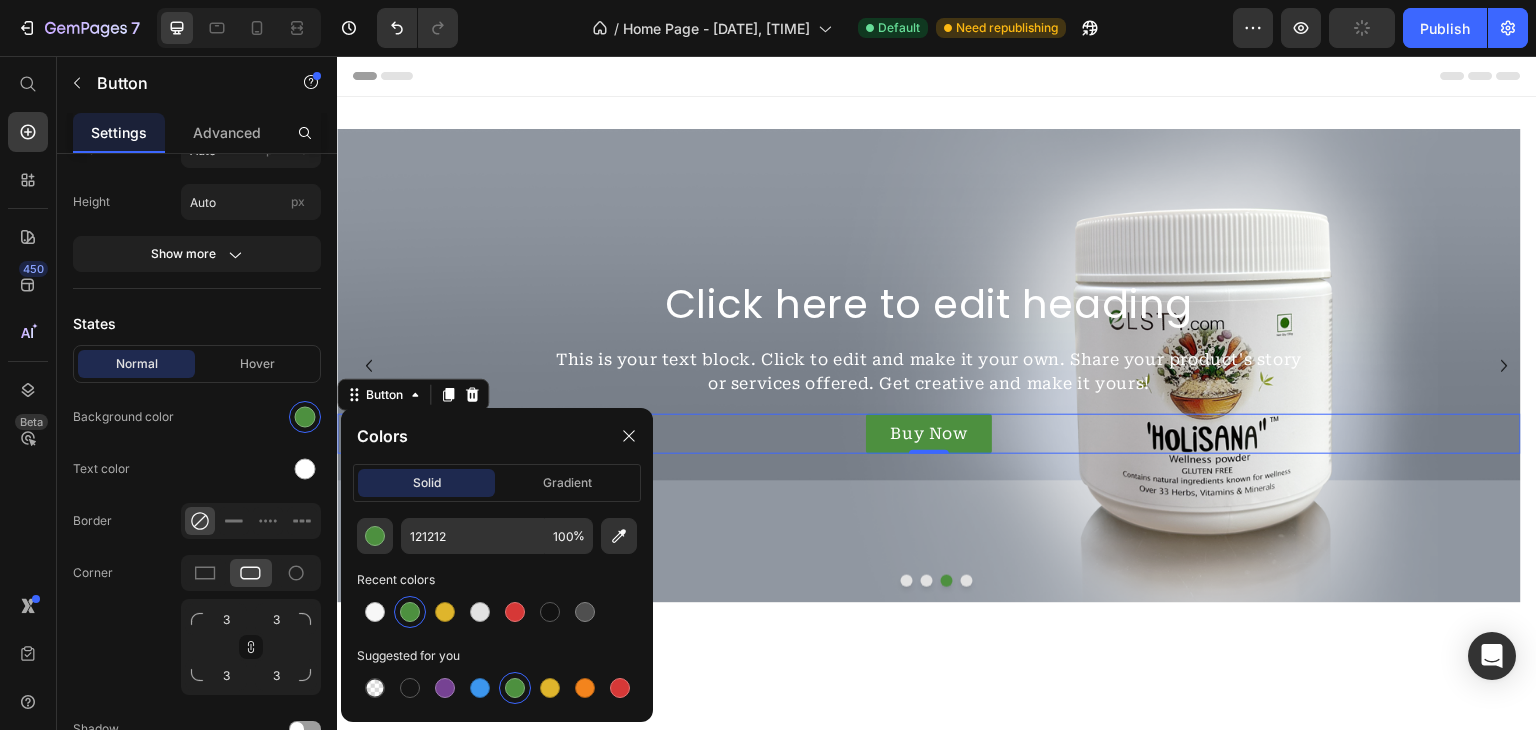 type on "4D903F" 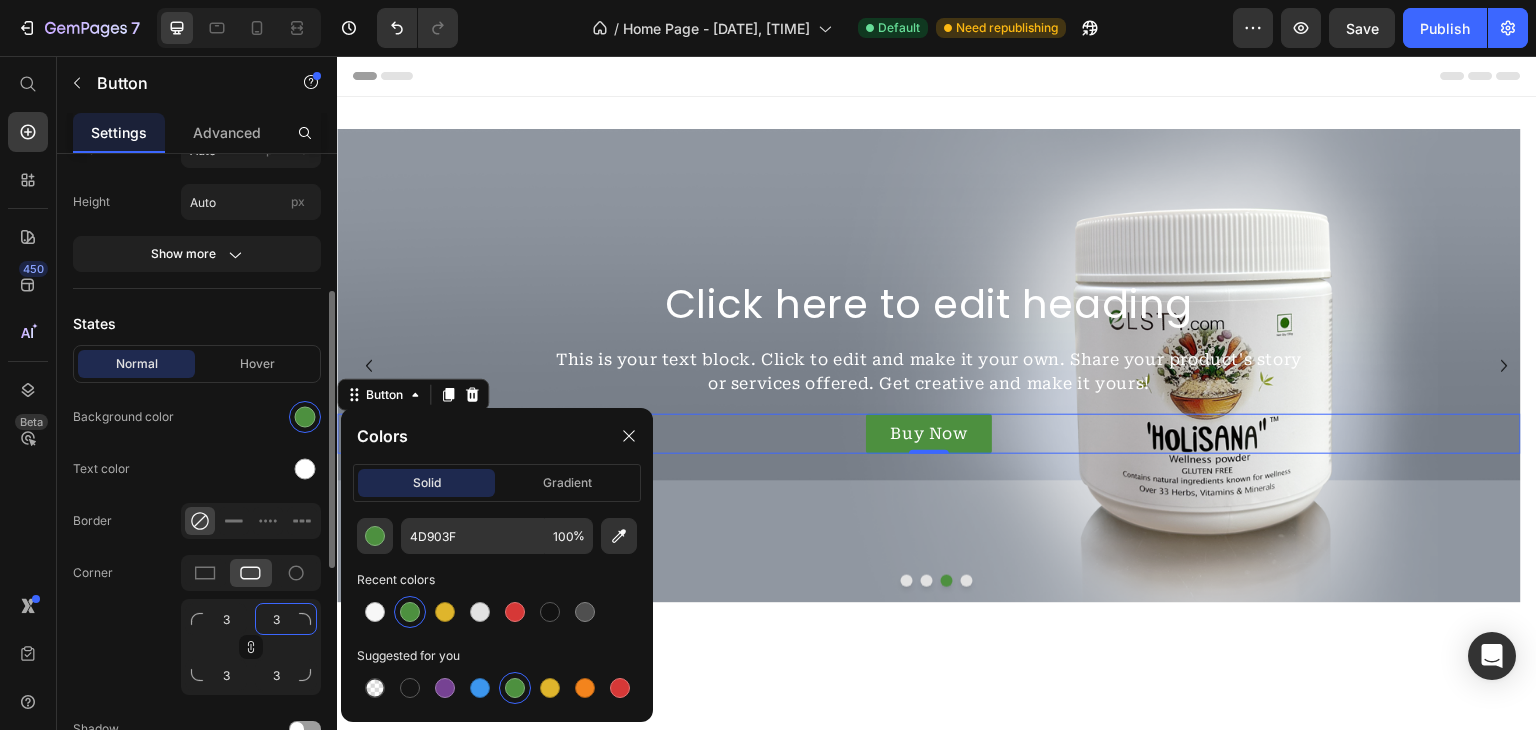 click on "3" 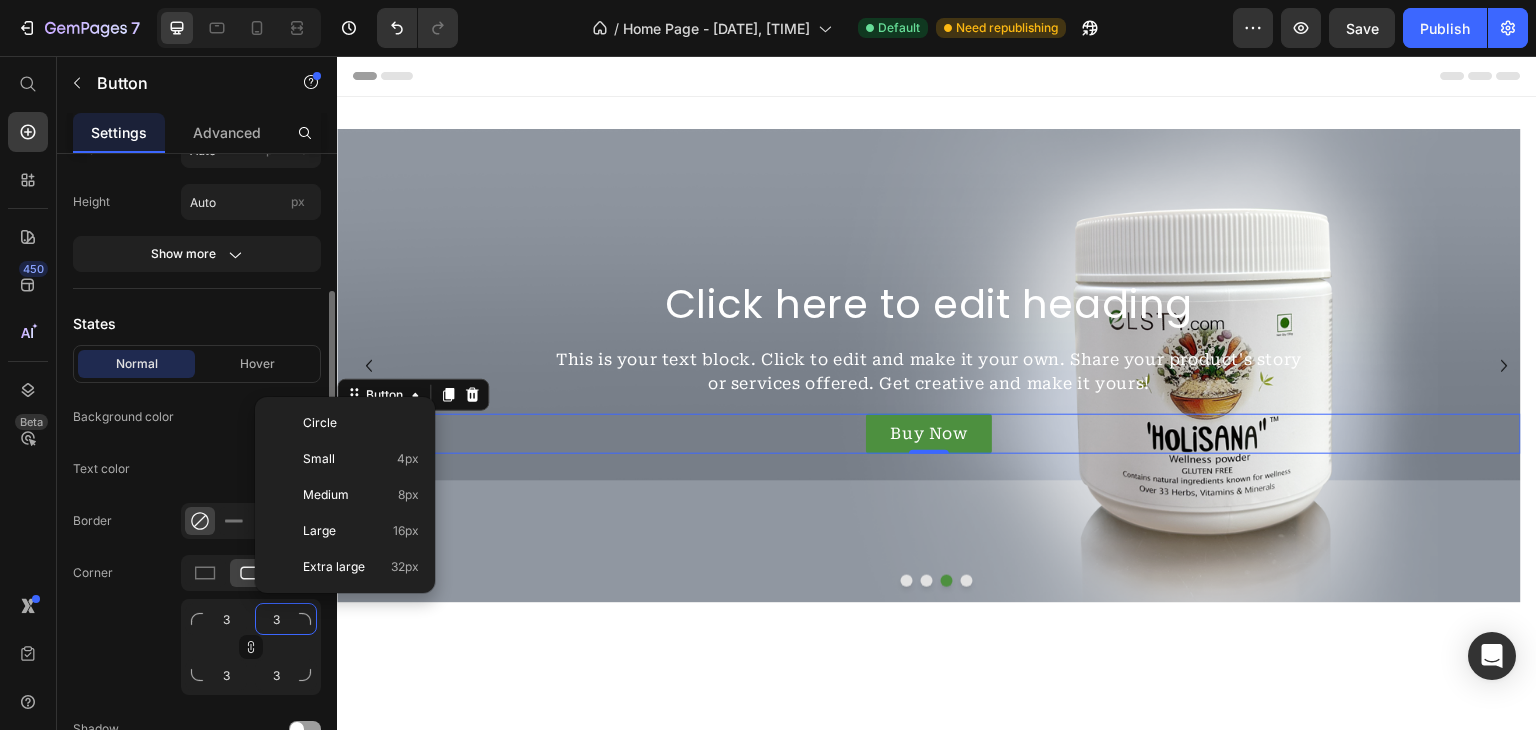 type on "9" 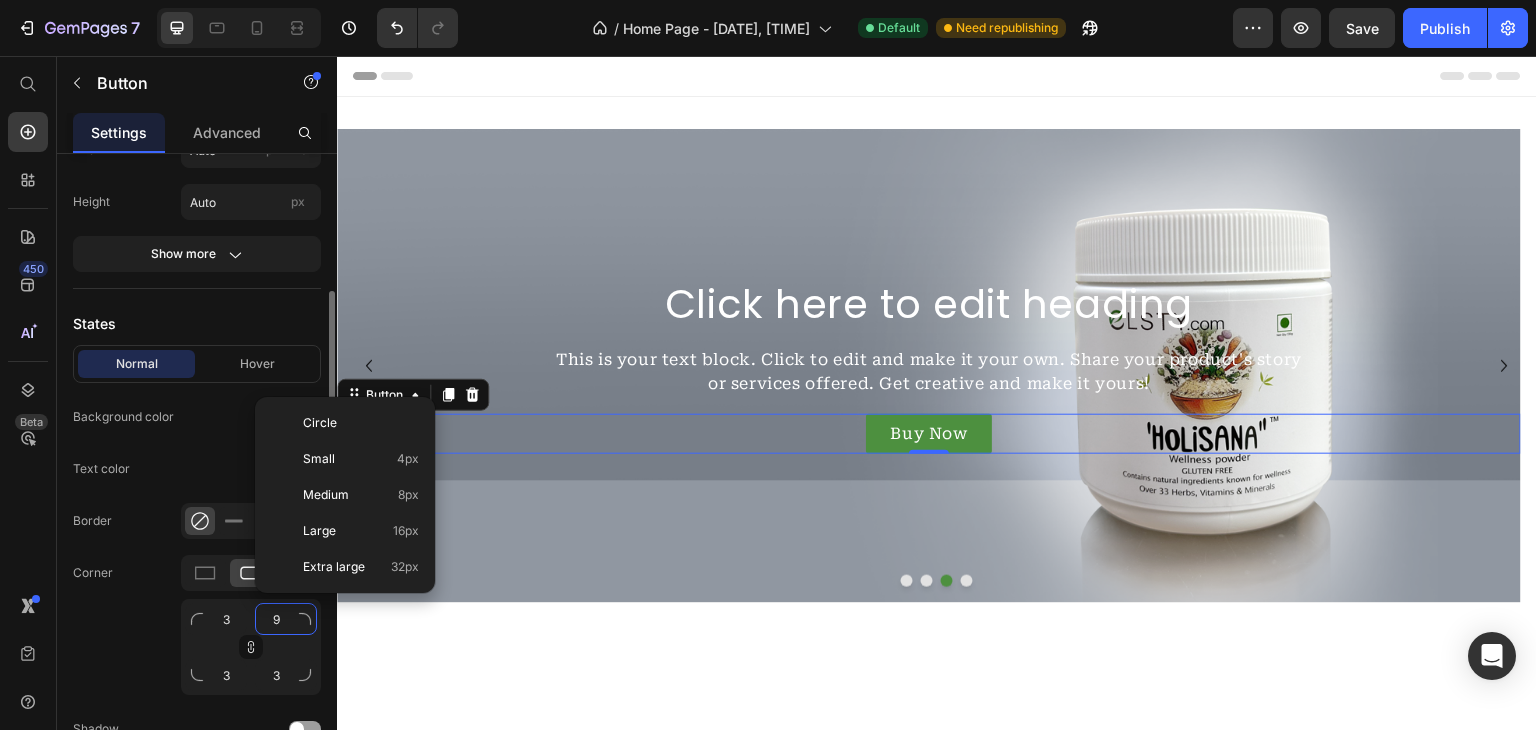 type on "9" 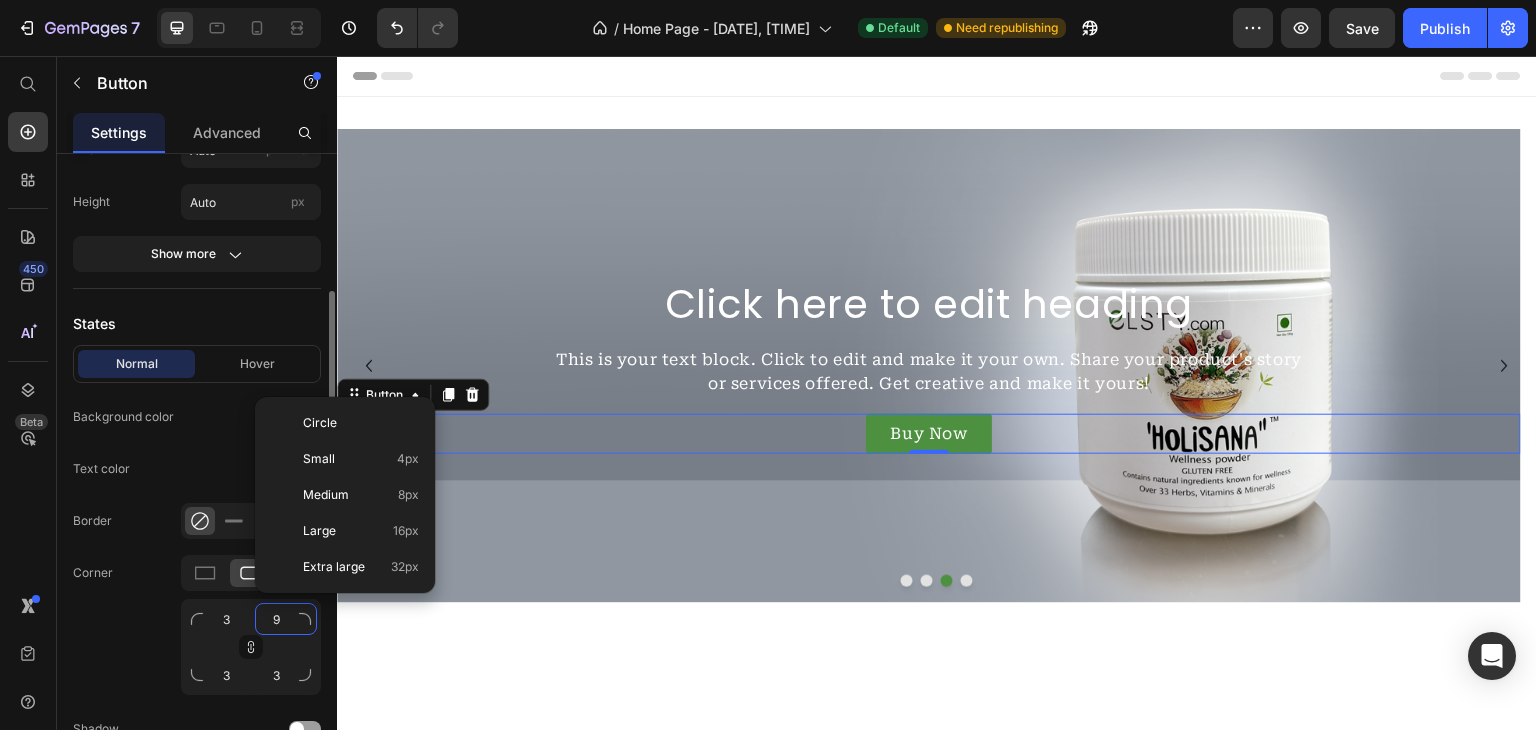 type on "9" 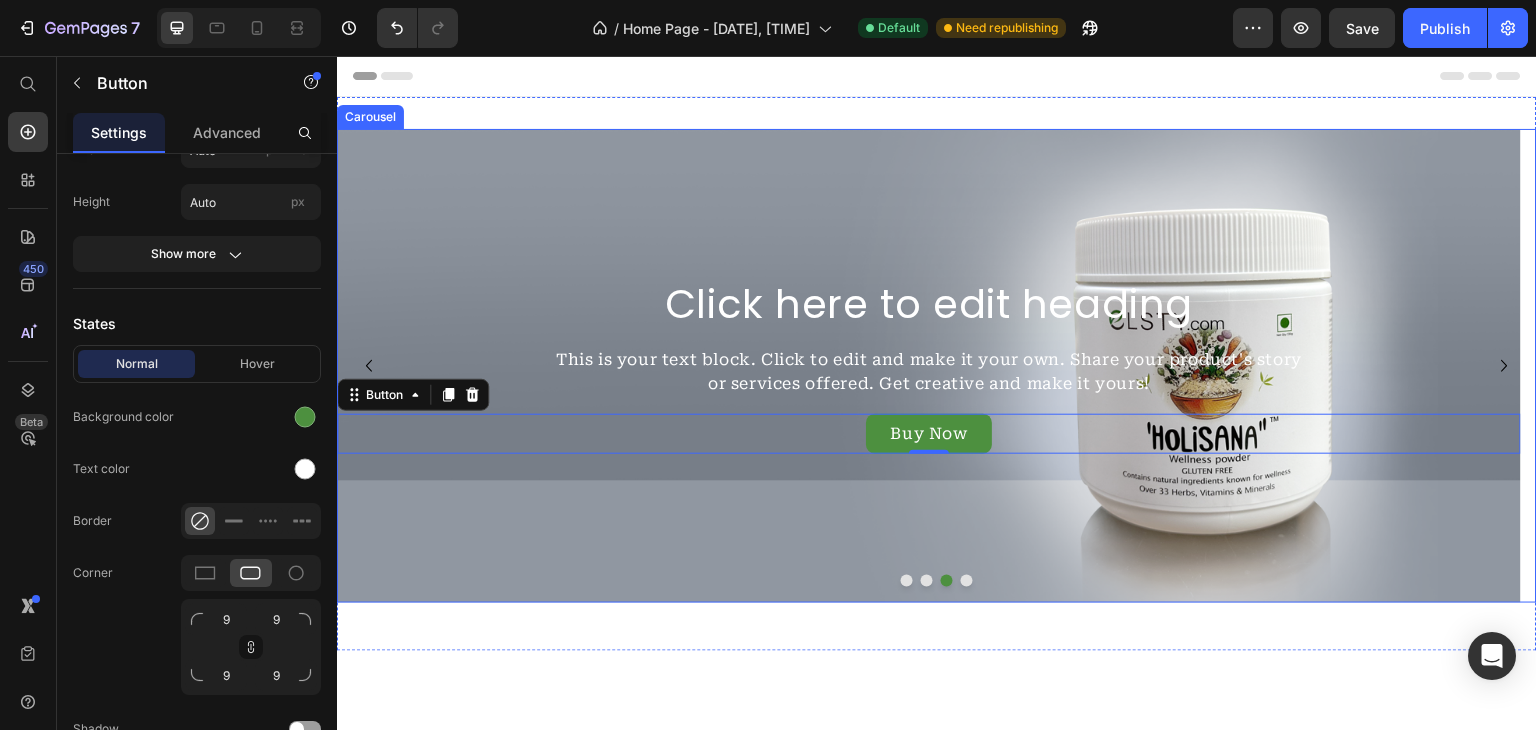 click 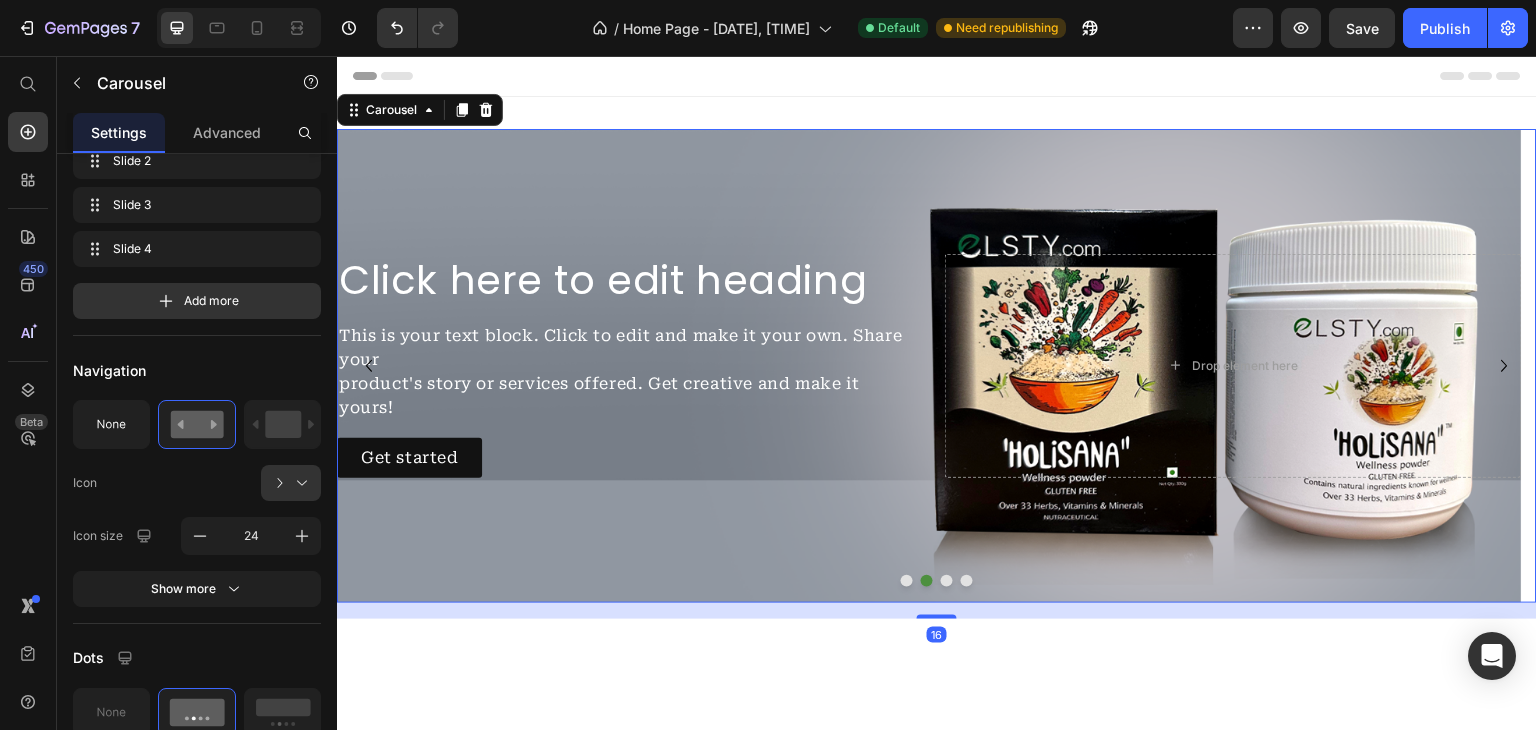 scroll, scrollTop: 0, scrollLeft: 0, axis: both 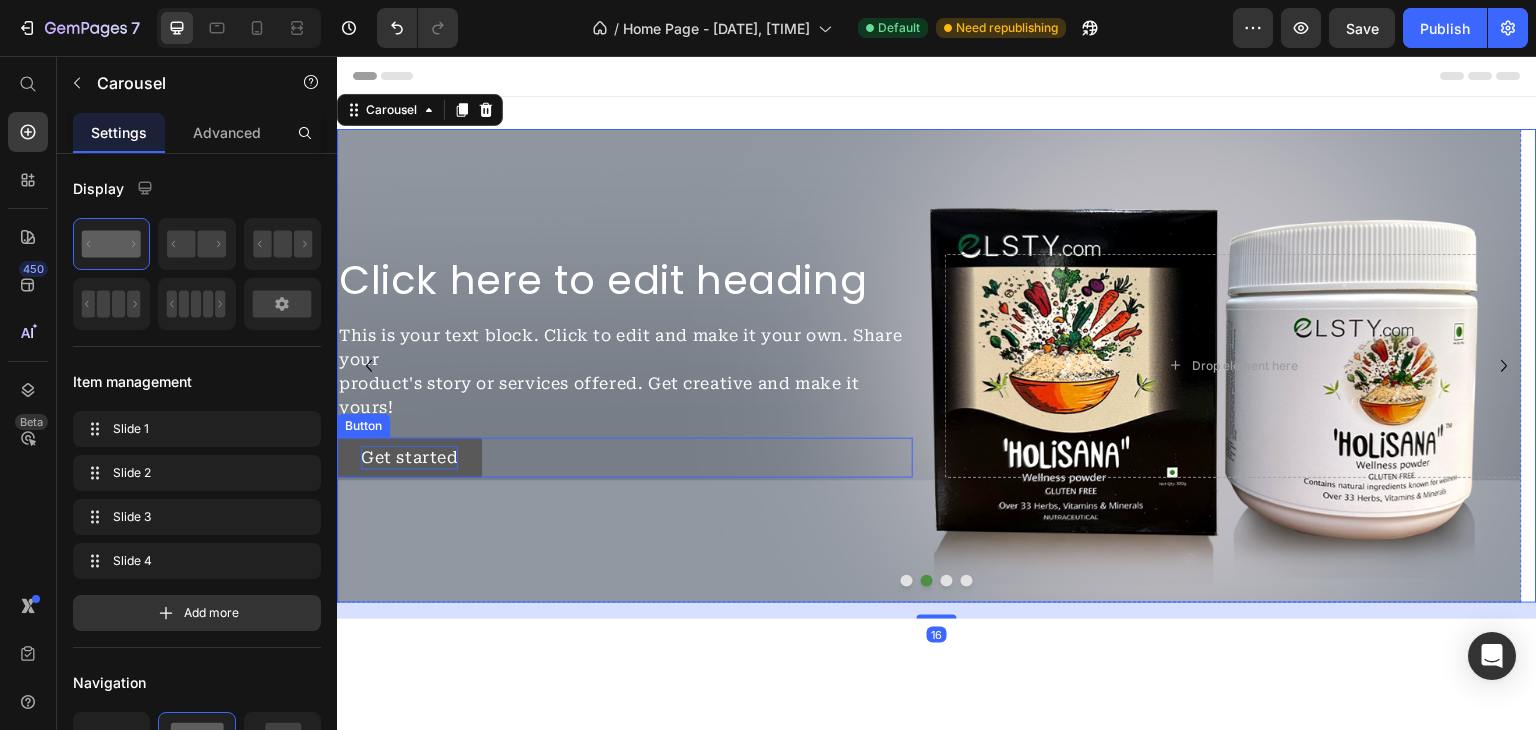 click on "Get started" at bounding box center (410, 458) 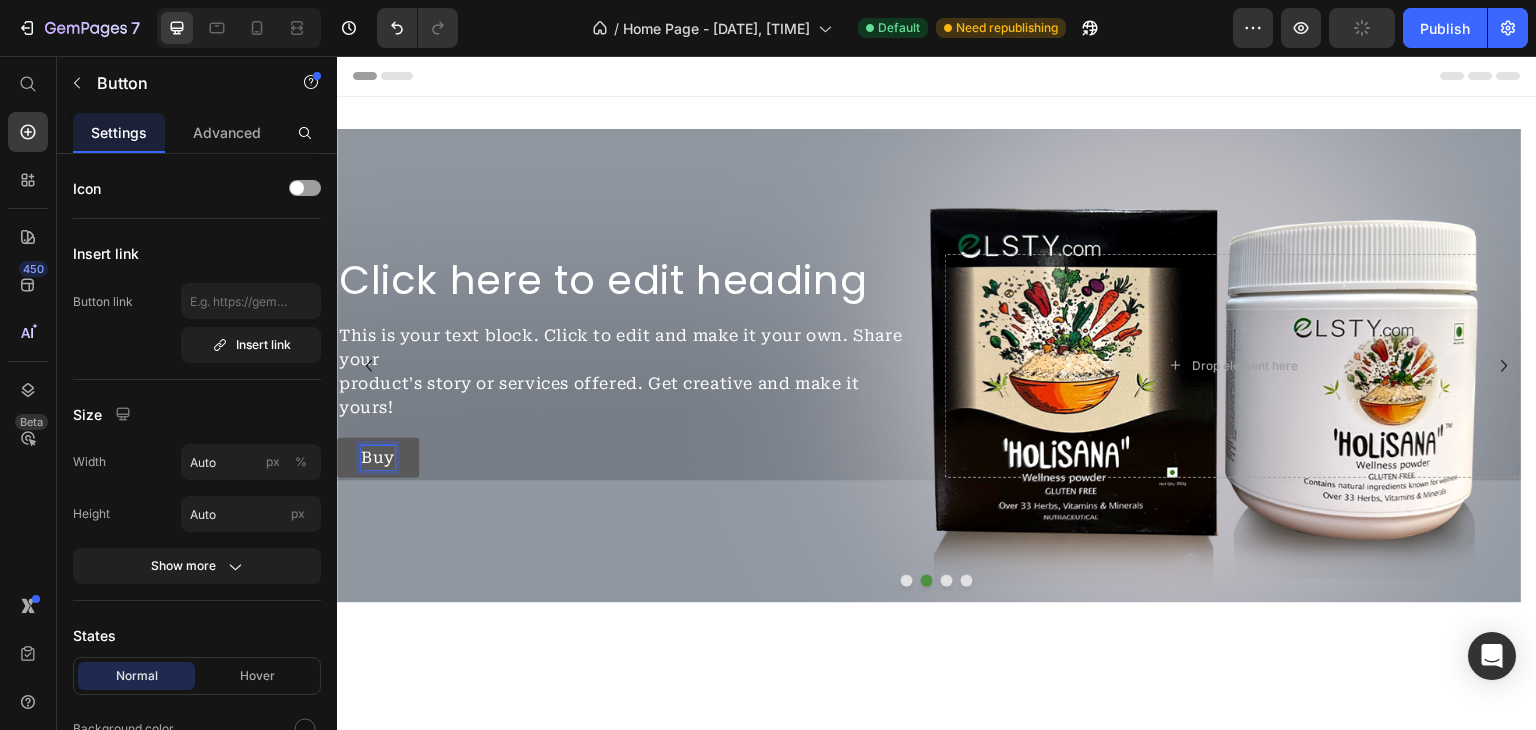 click on "Buy" at bounding box center (378, 458) 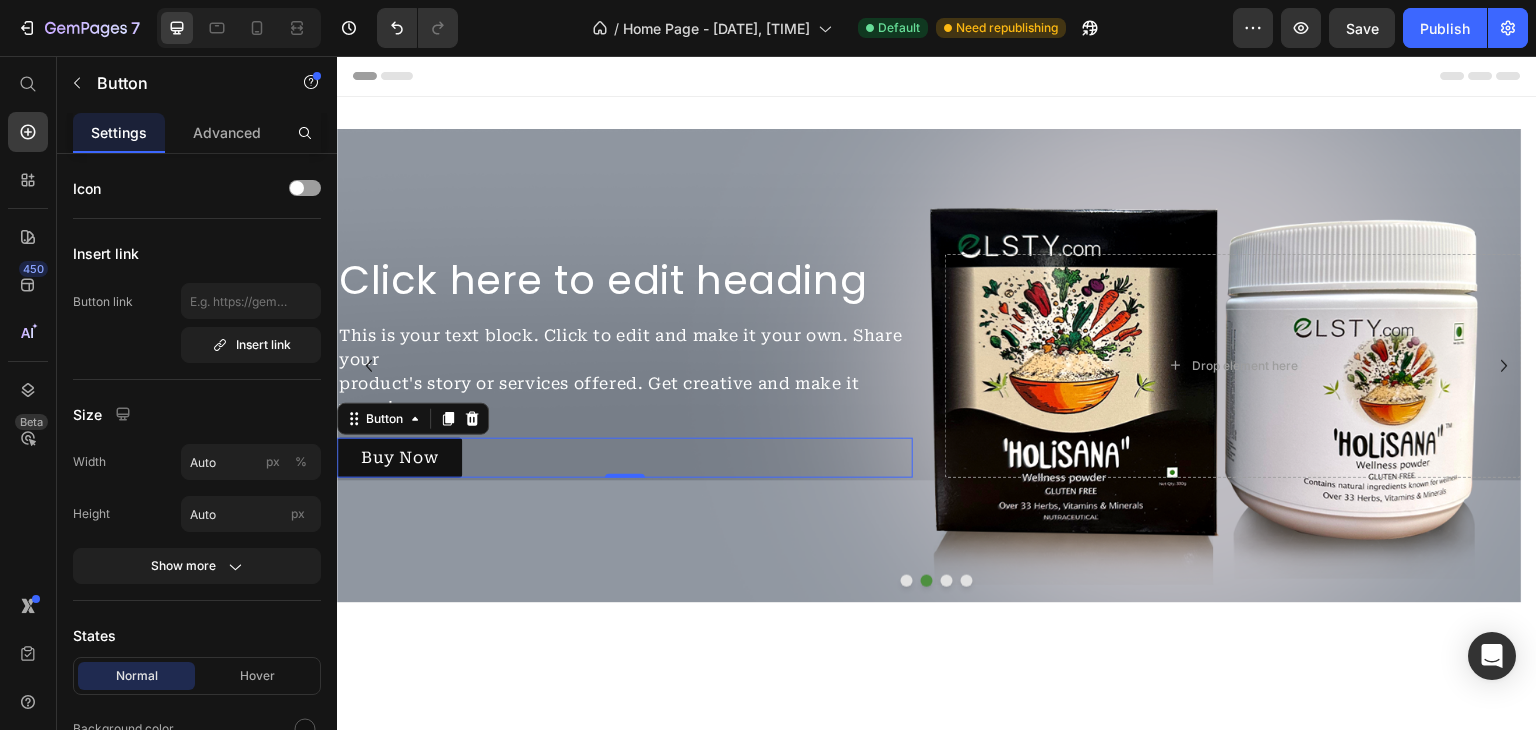 click on "Buy Now Button   0" at bounding box center (625, 458) 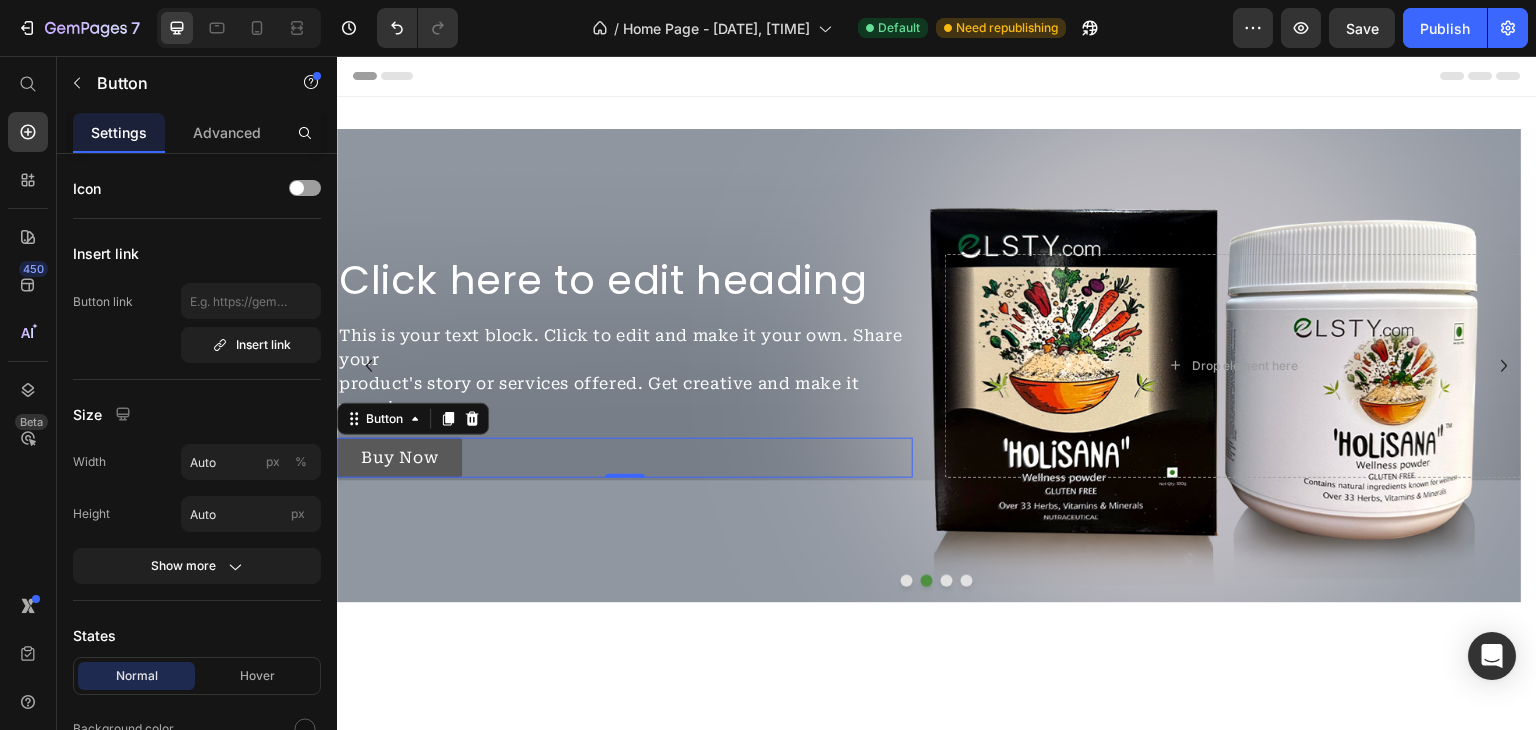 click on "Buy Now" at bounding box center (399, 458) 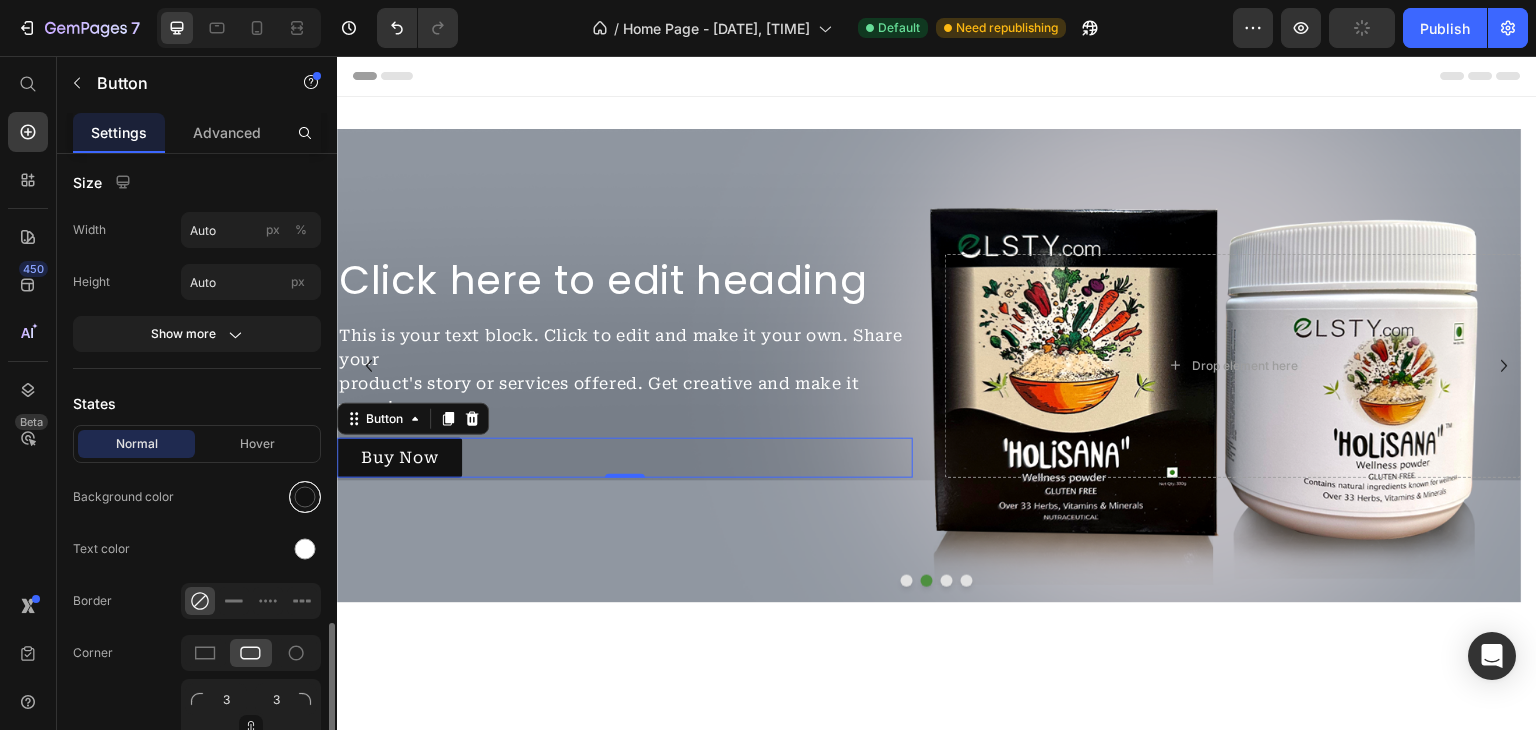 scroll, scrollTop: 487, scrollLeft: 0, axis: vertical 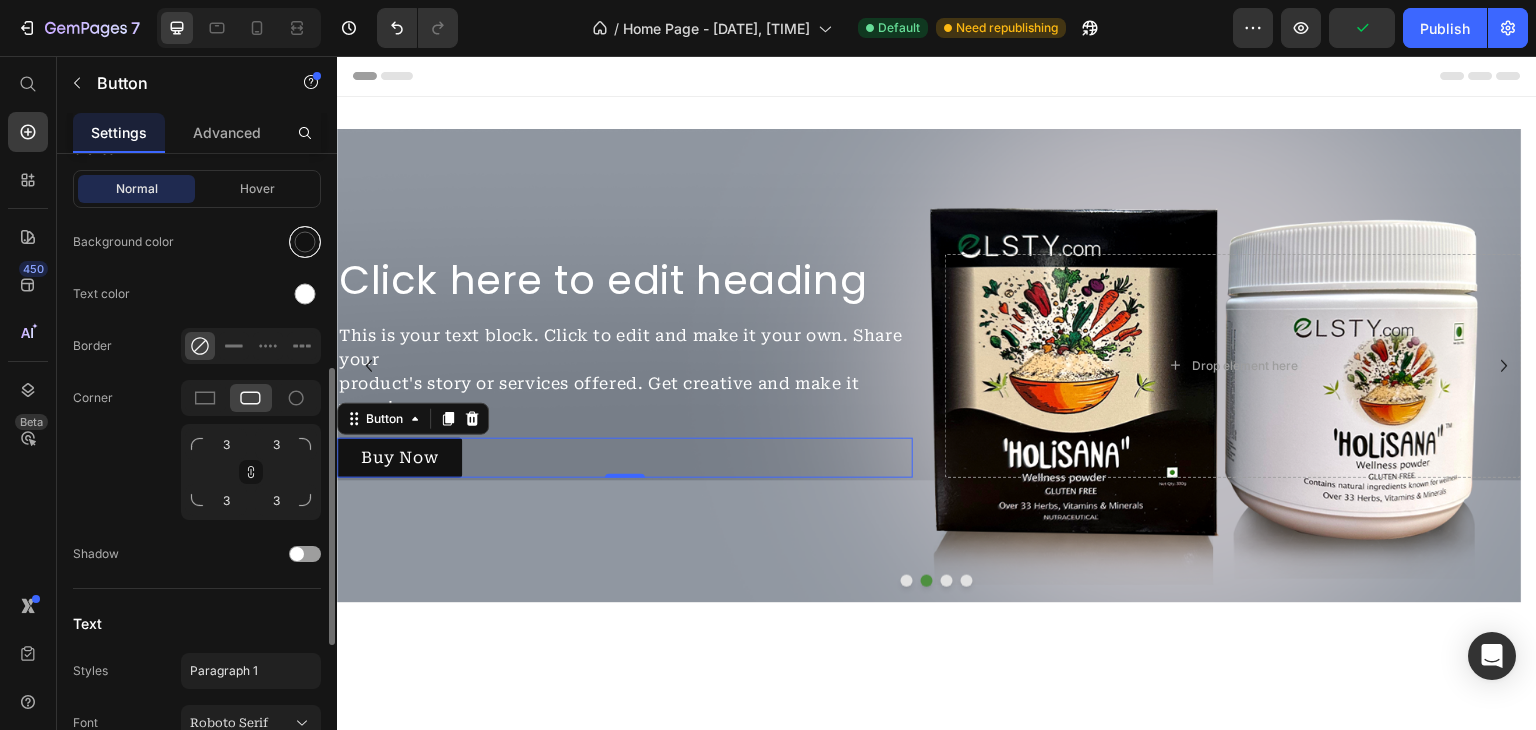 click at bounding box center (305, 242) 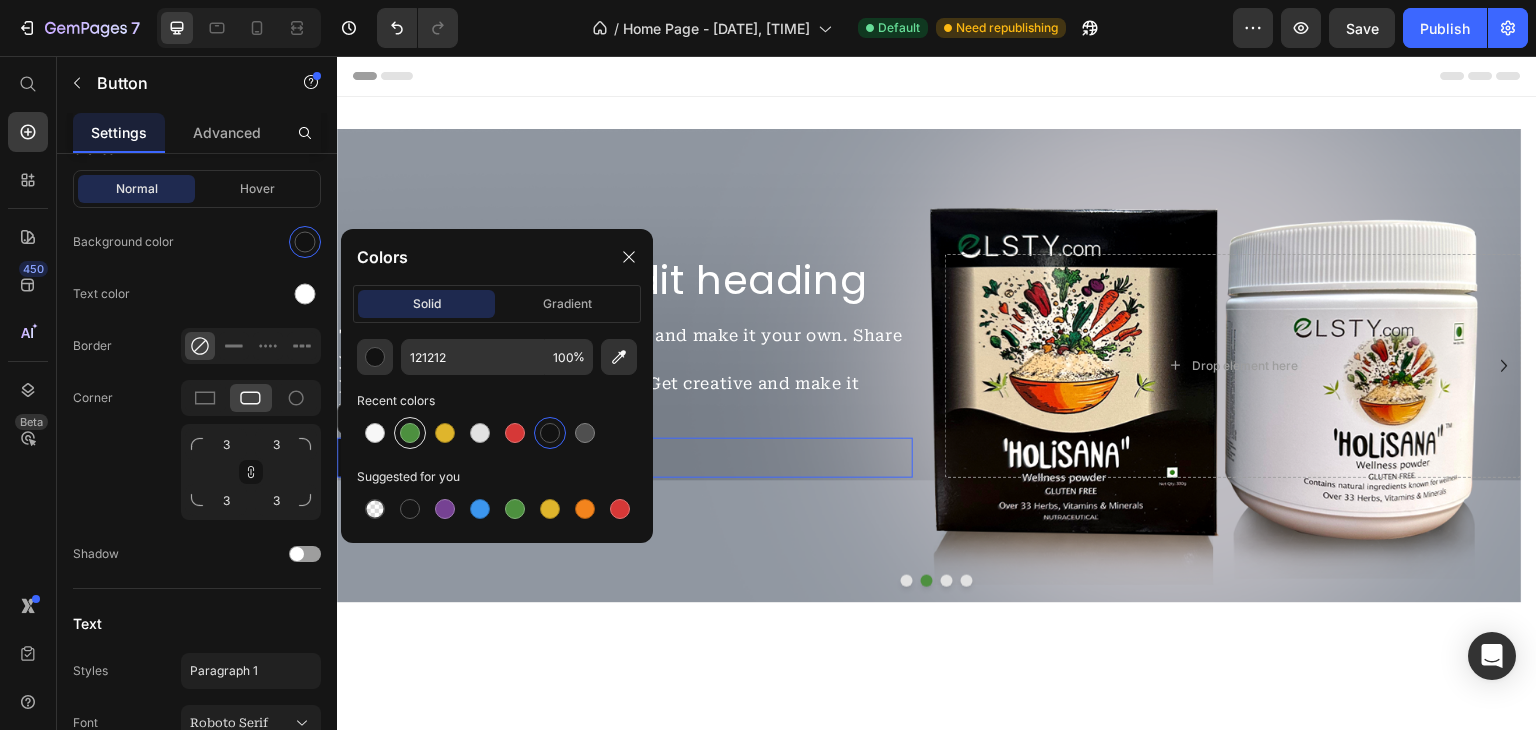 click at bounding box center (410, 433) 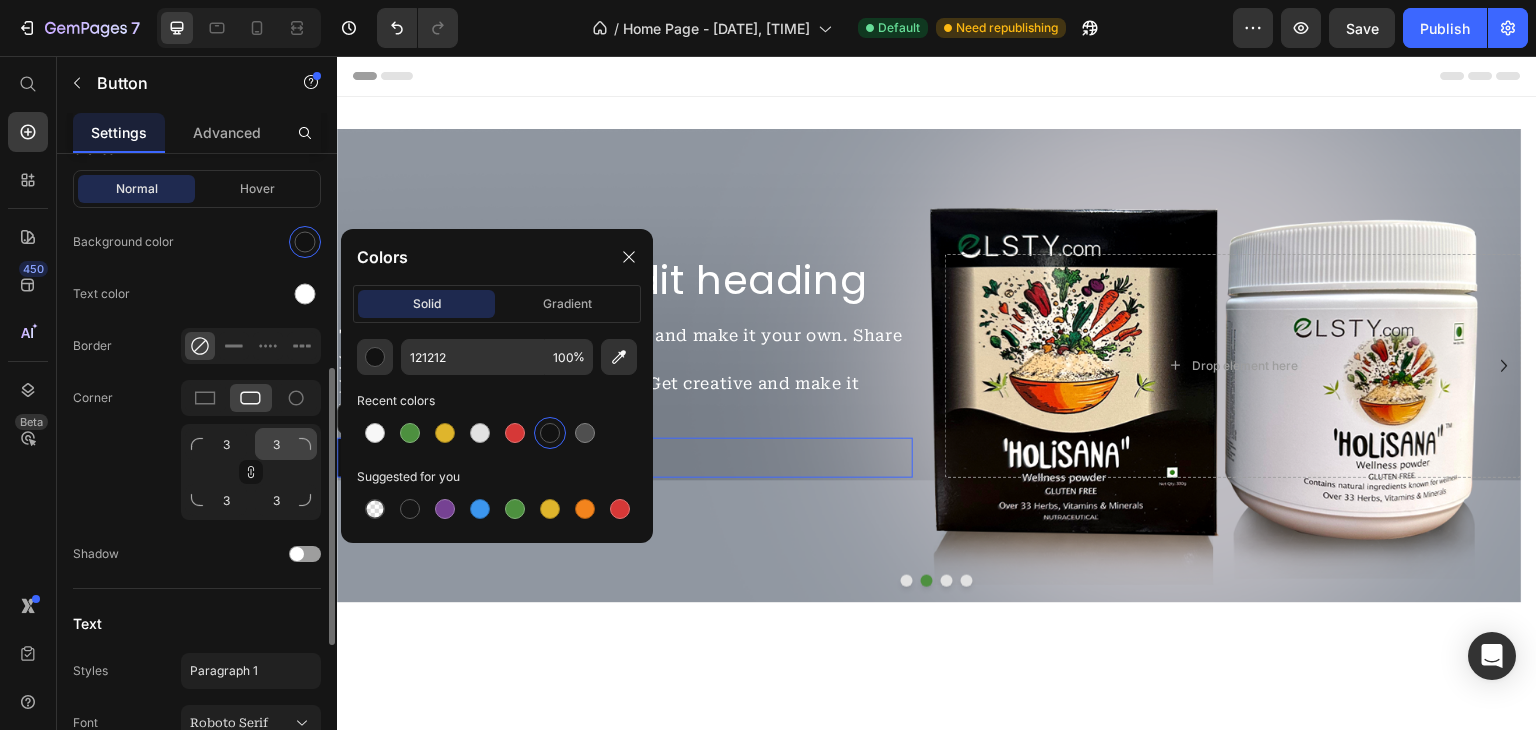 type on "4D903F" 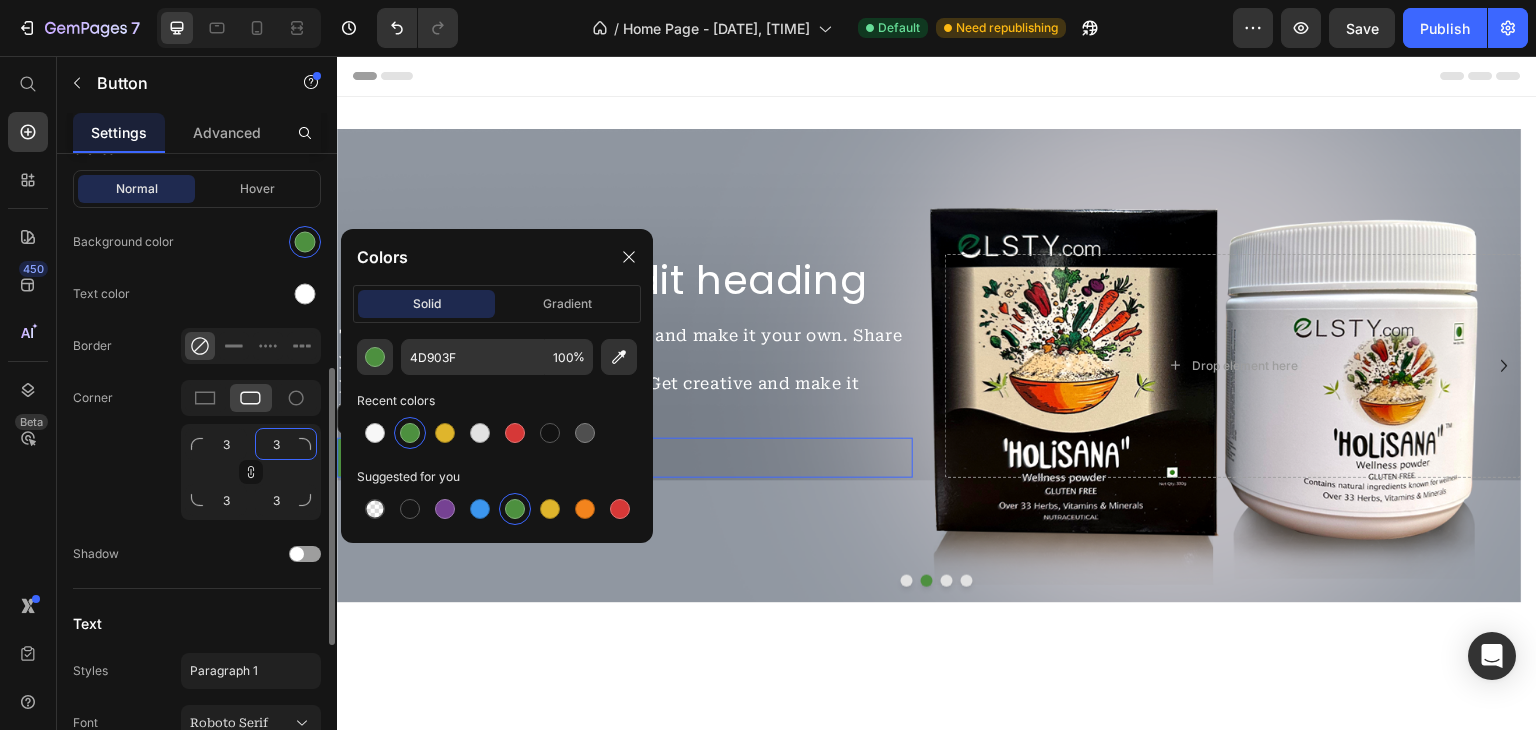 click on "3" 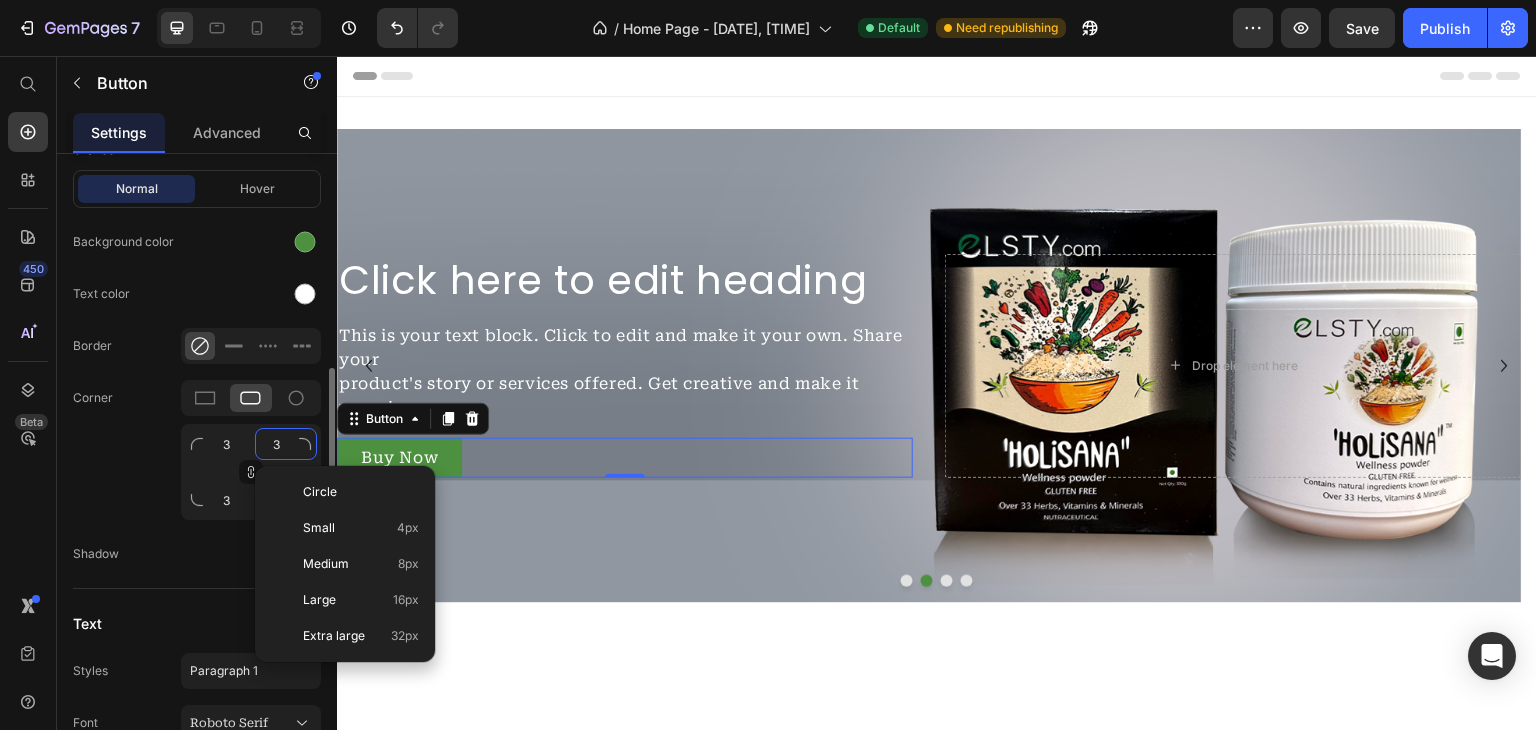 type on "9" 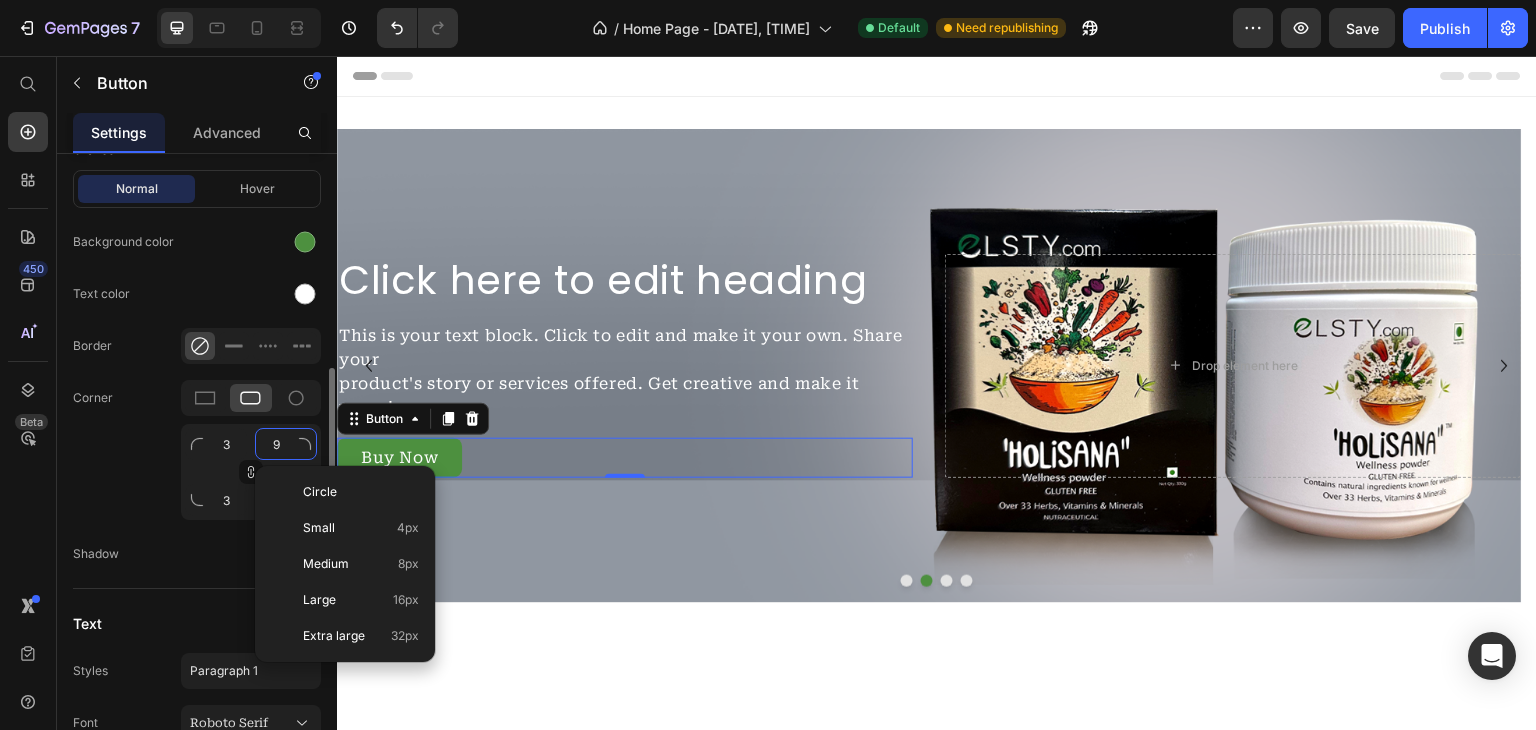 type on "9" 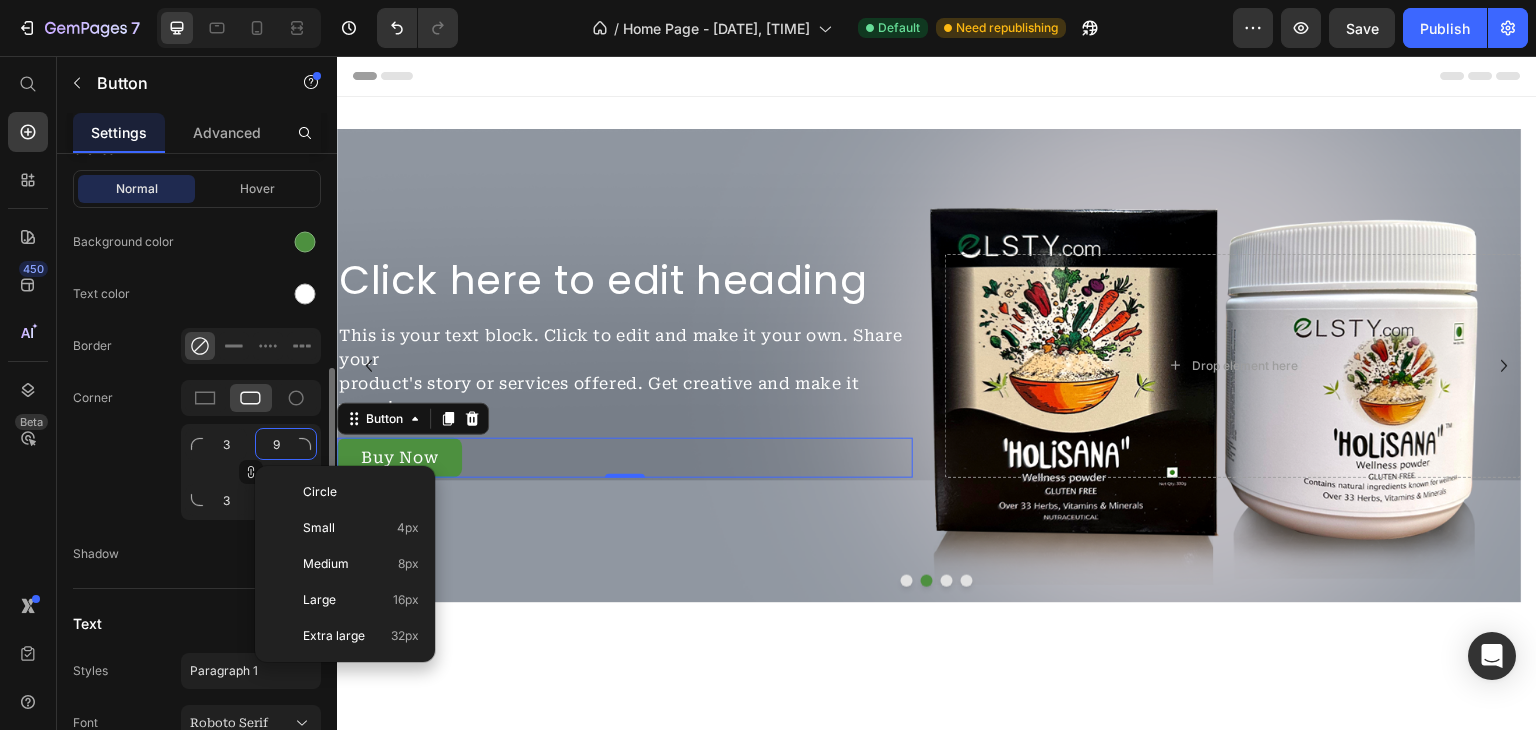 type on "9" 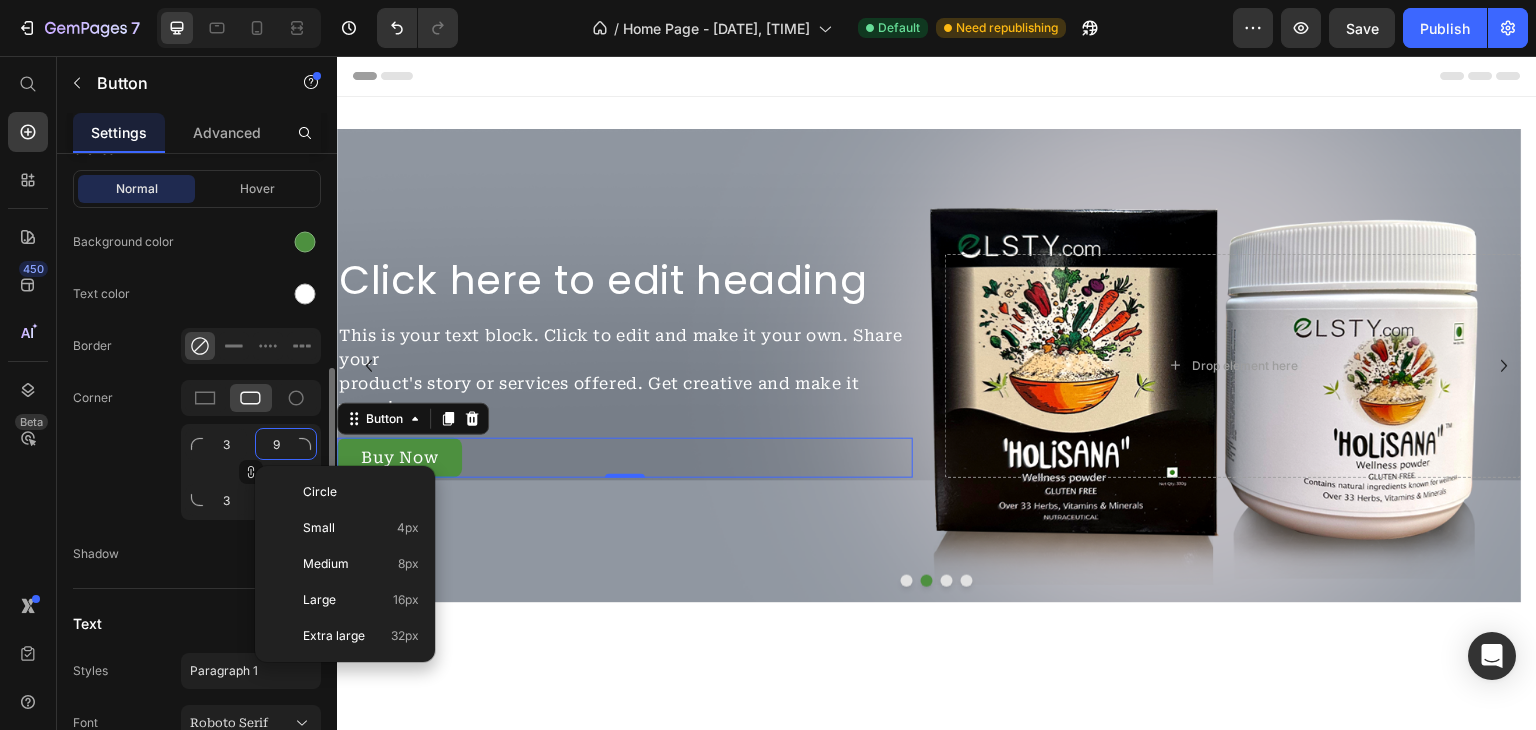 type on "9" 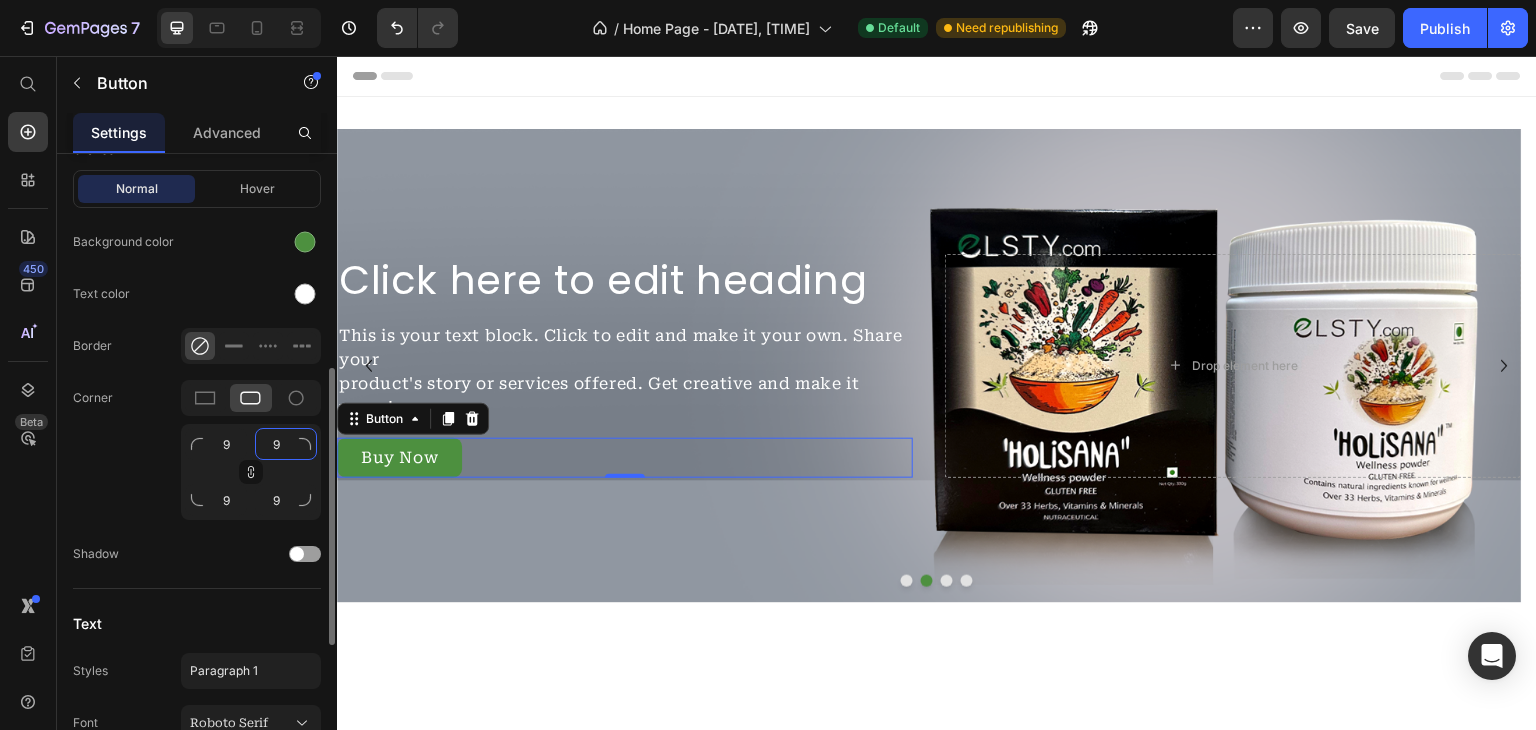 type on "9" 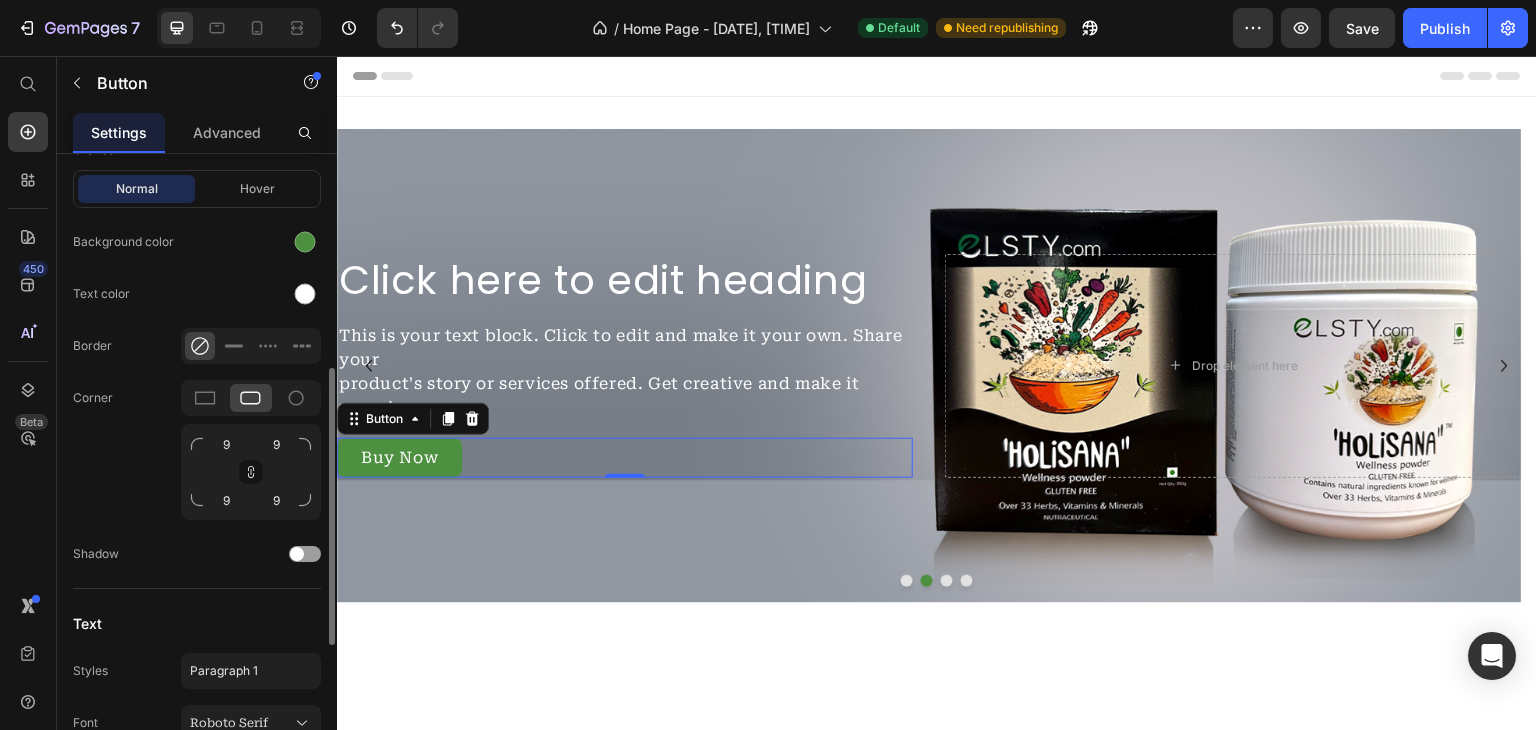 click on "Corner 9 9 9 9" 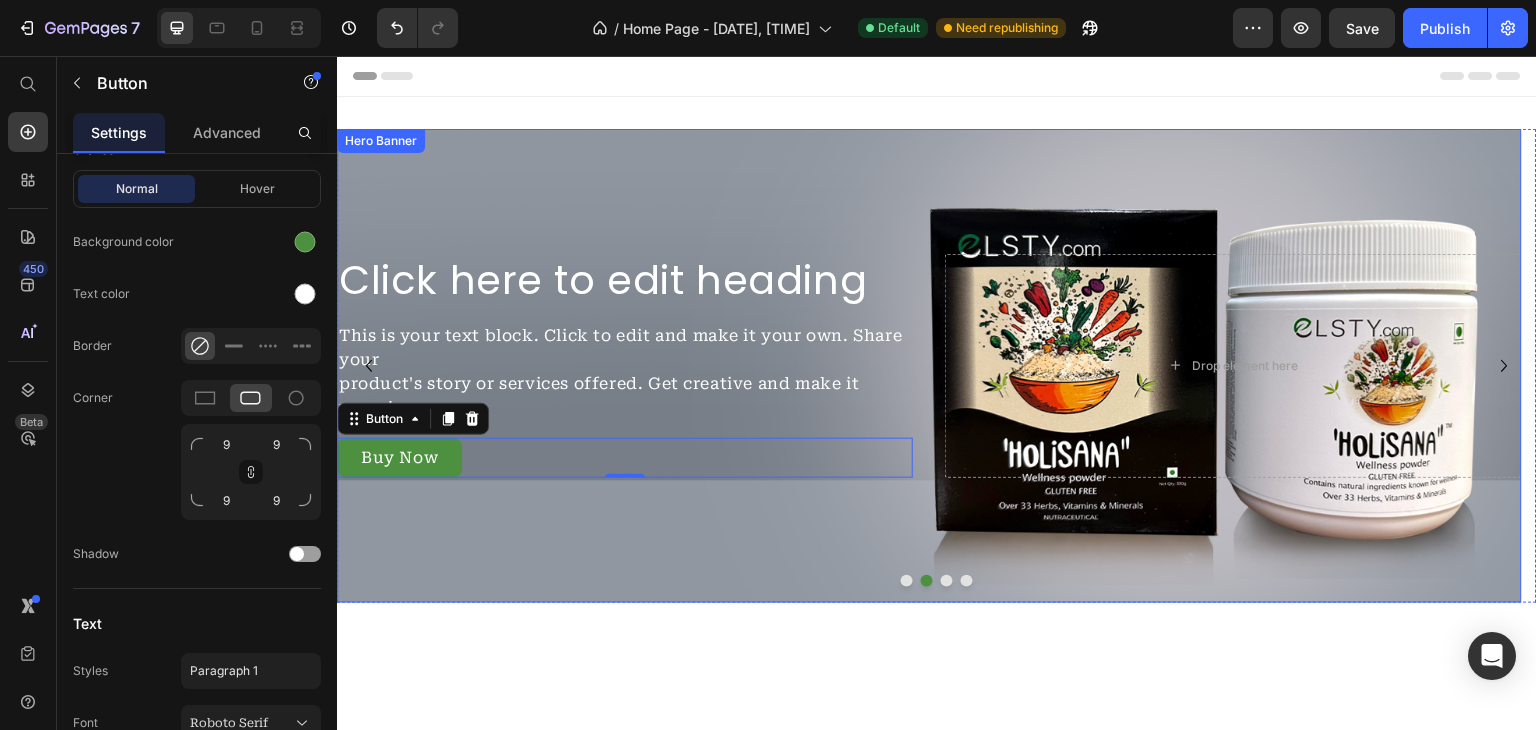 scroll, scrollTop: 48, scrollLeft: 0, axis: vertical 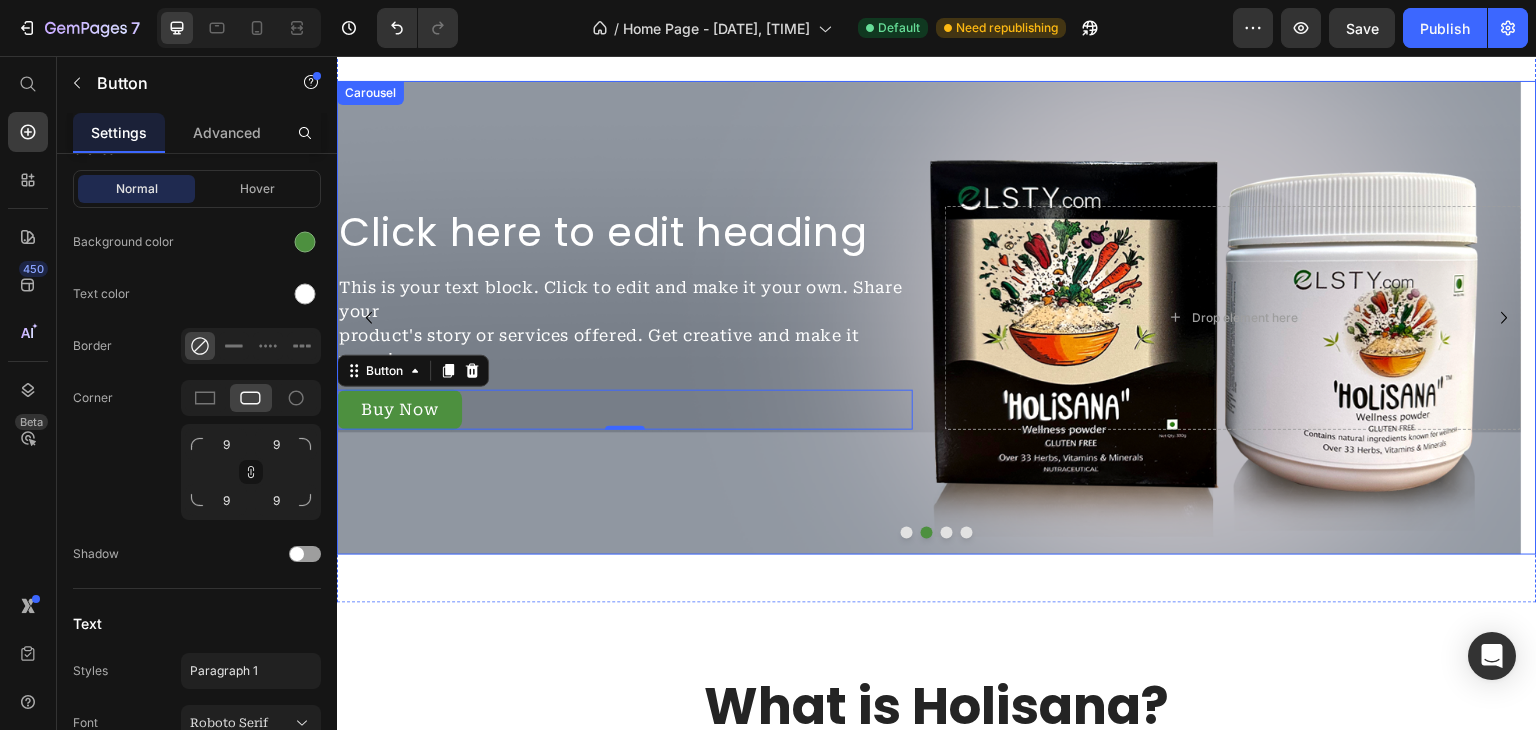 click 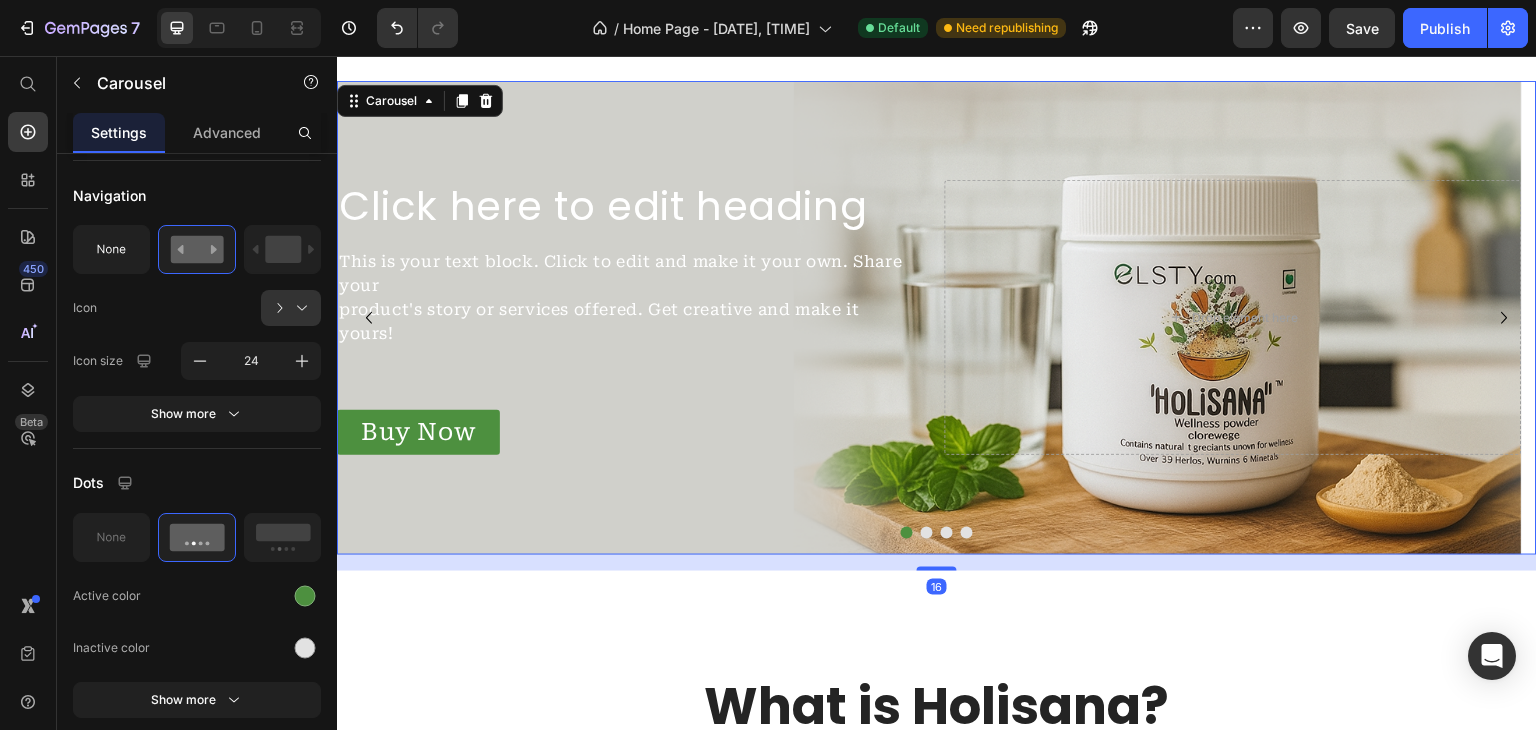 scroll, scrollTop: 0, scrollLeft: 0, axis: both 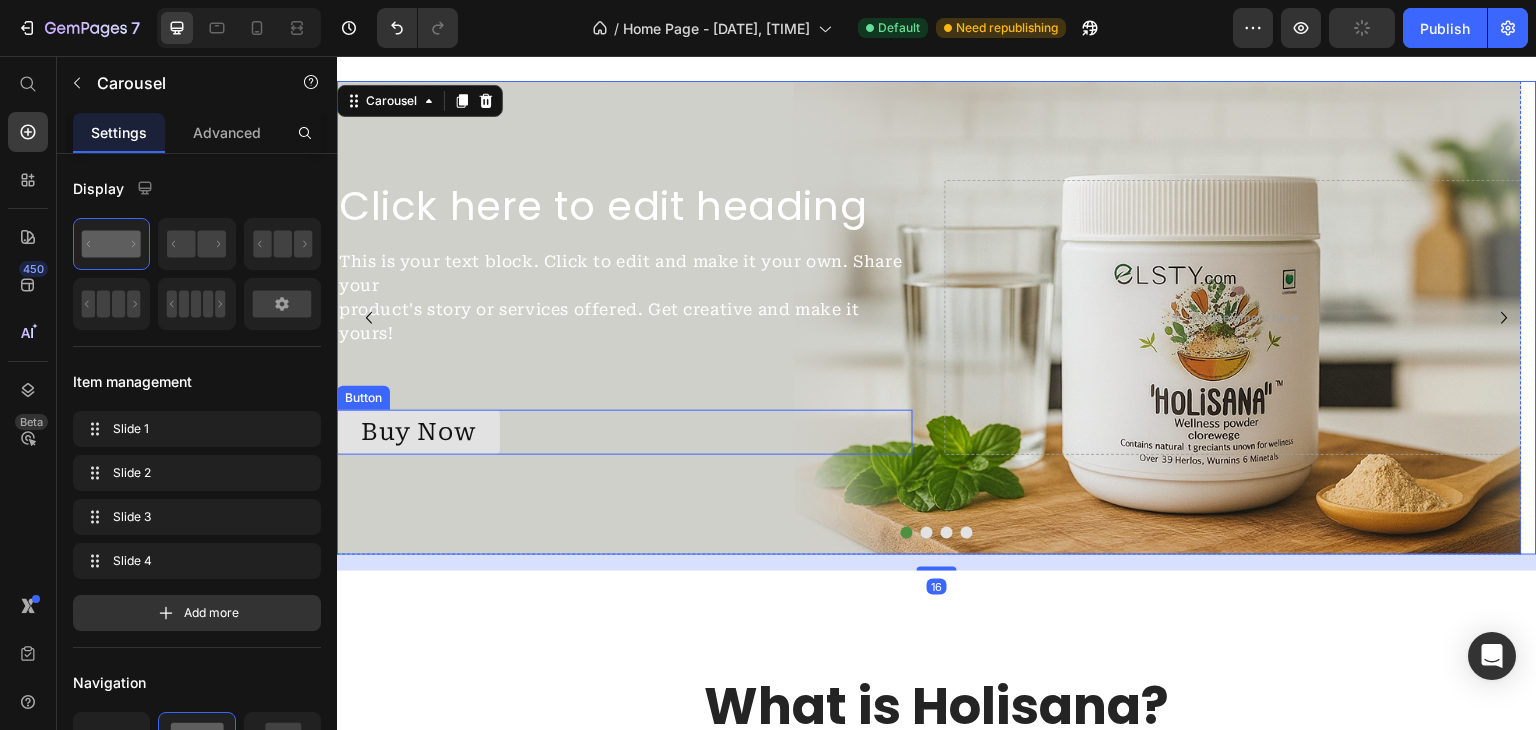click on "Buy Now" at bounding box center [418, 432] 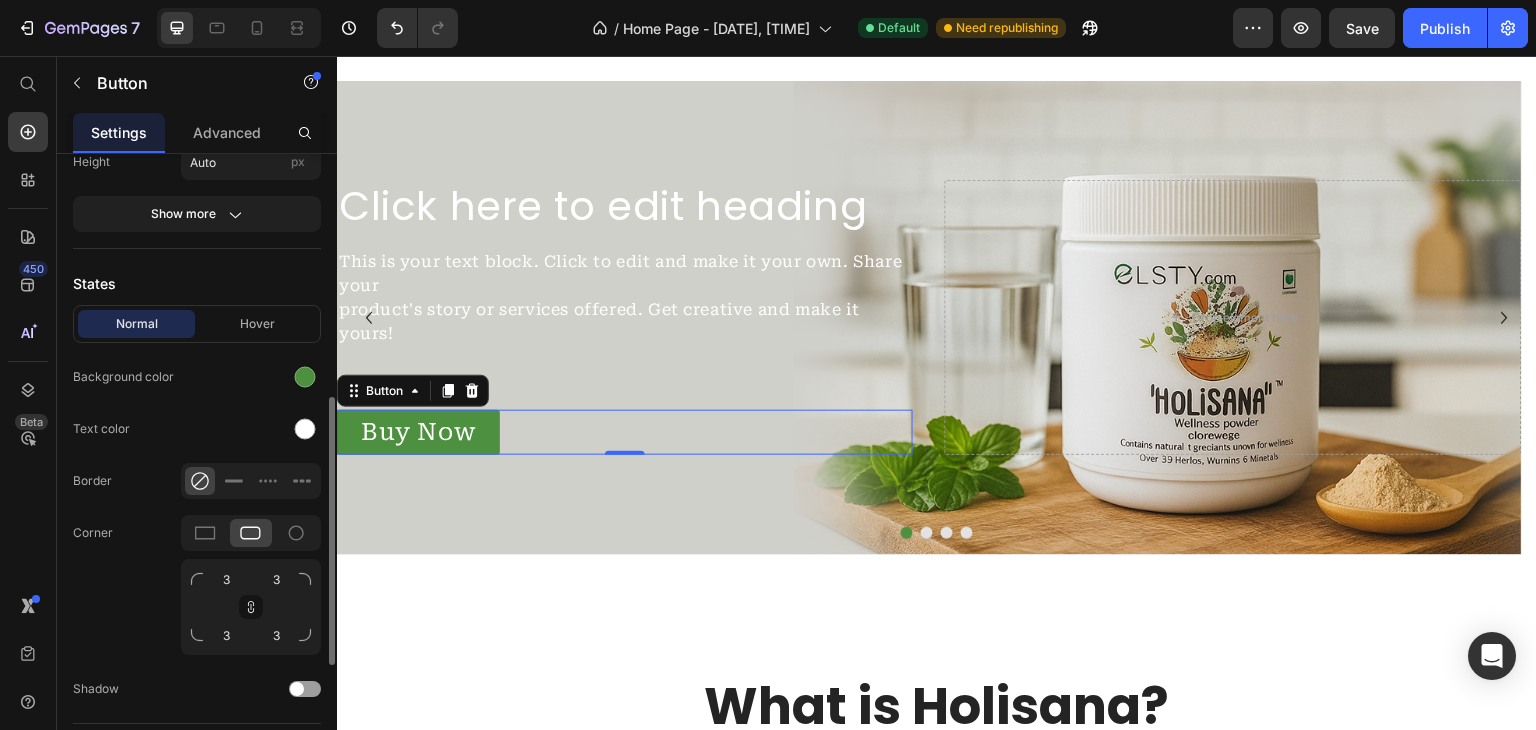 scroll, scrollTop: 458, scrollLeft: 0, axis: vertical 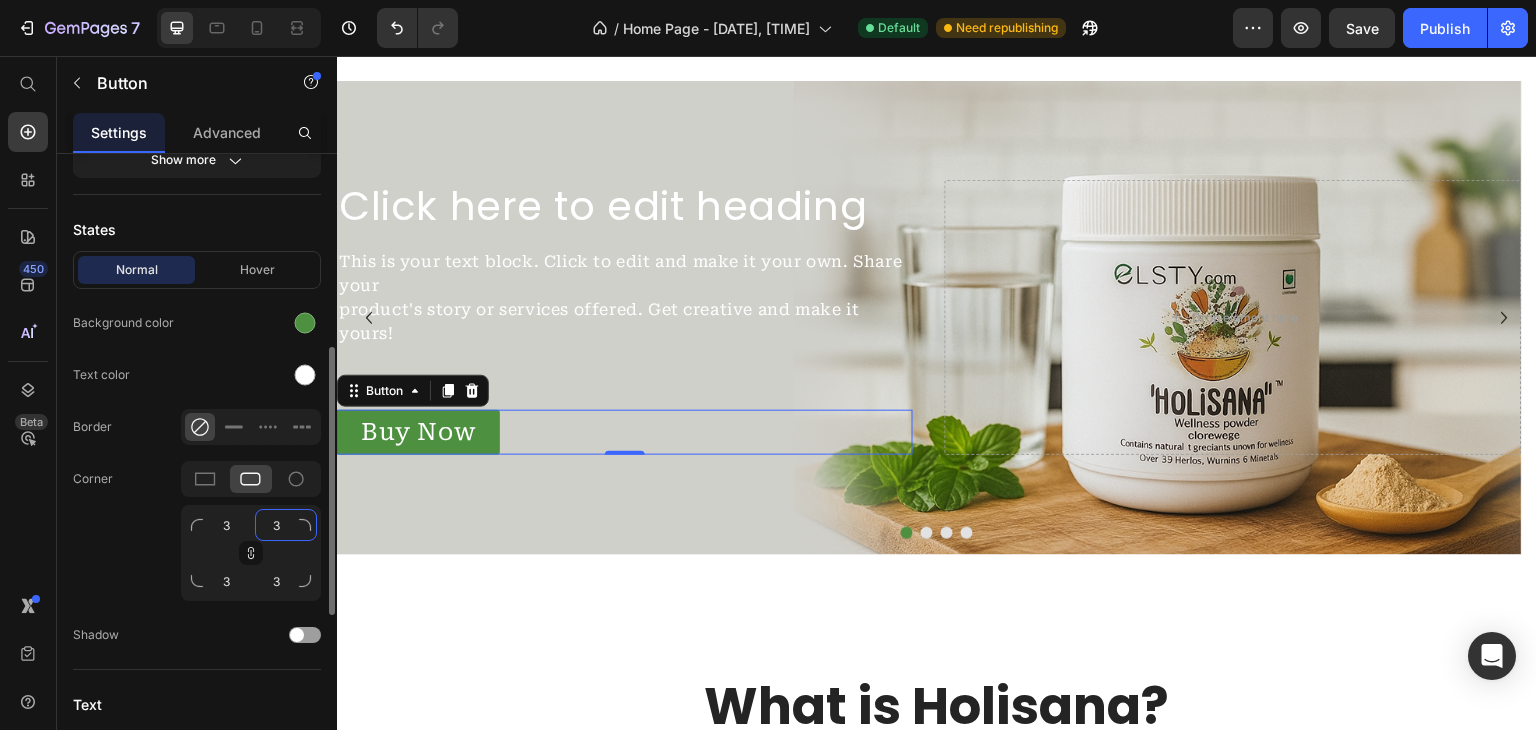 click on "3" 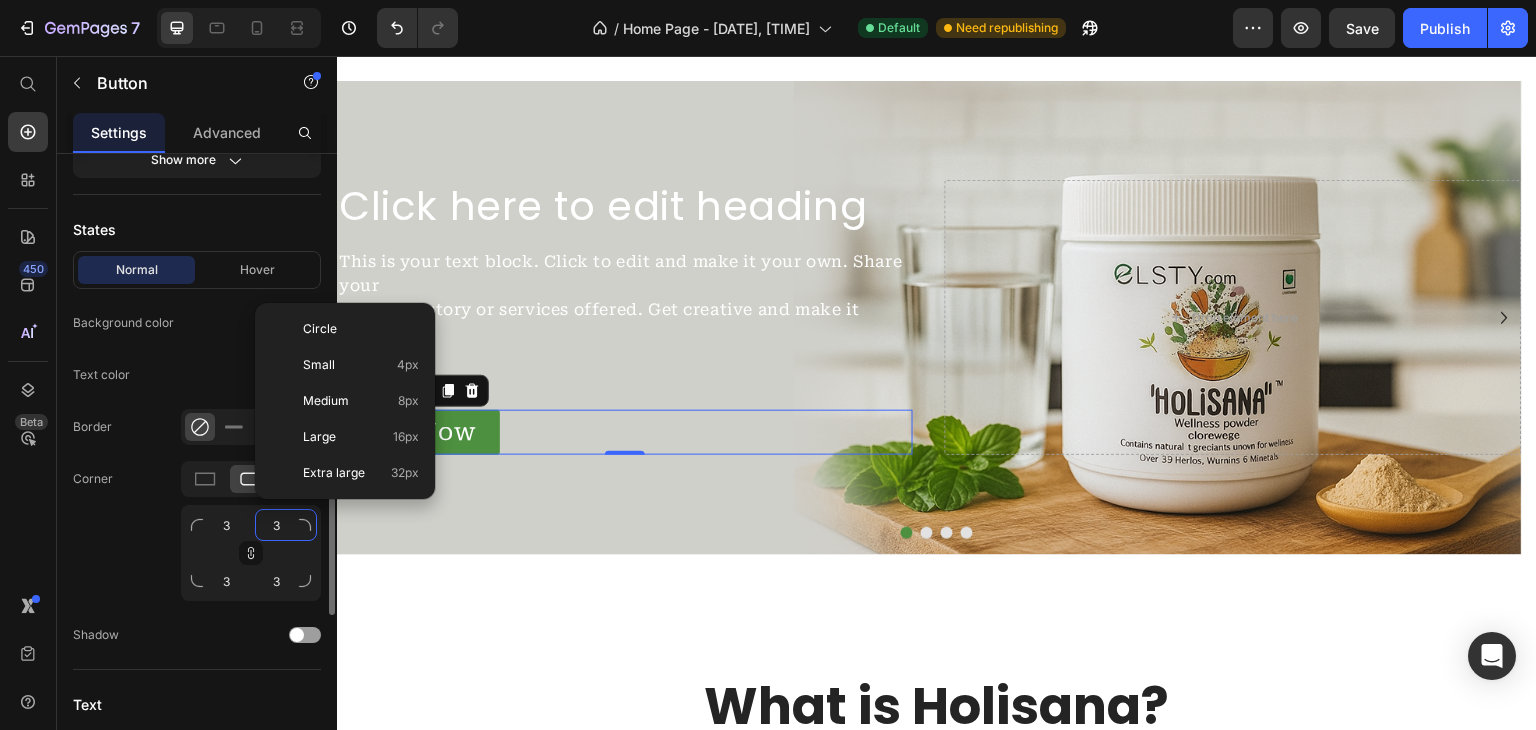 type on "9" 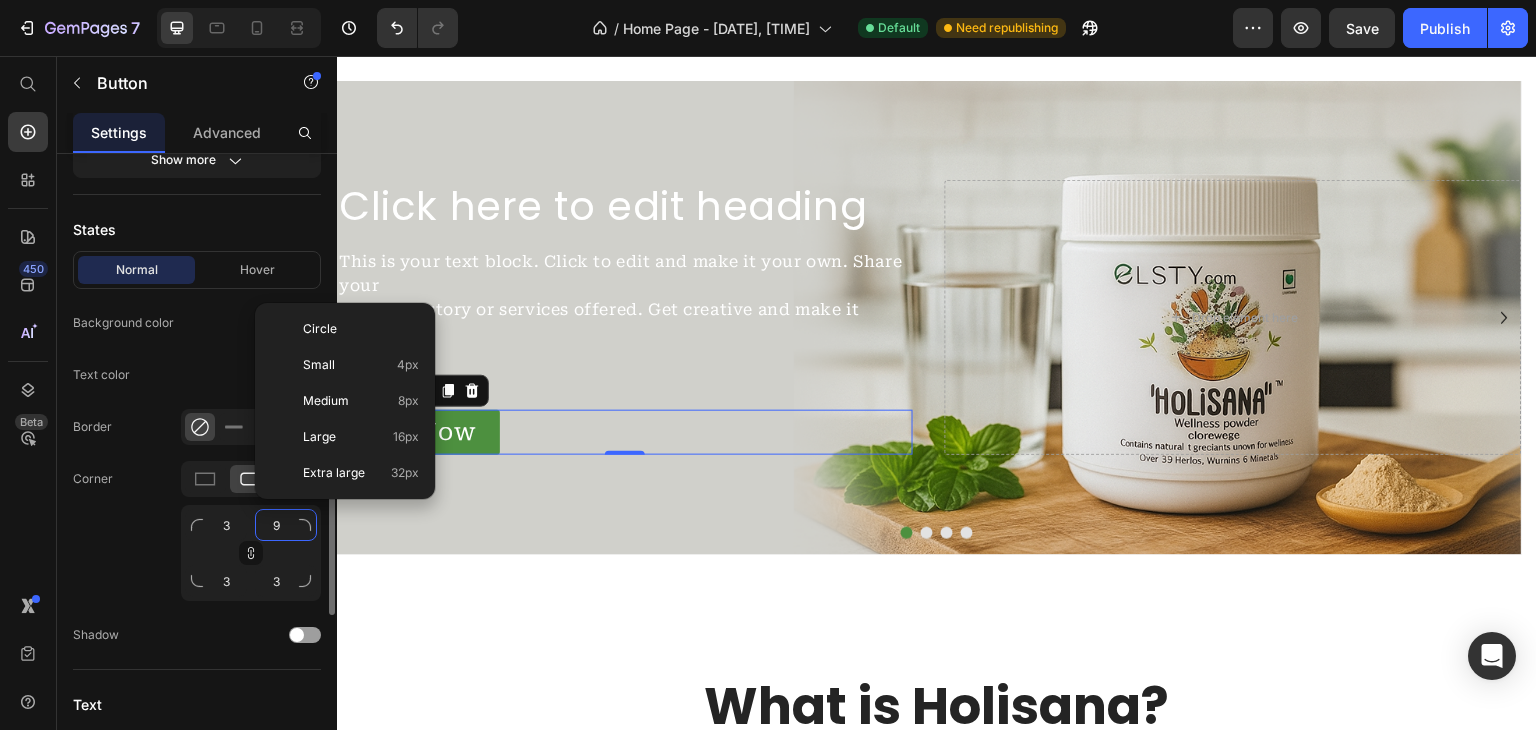 type on "9" 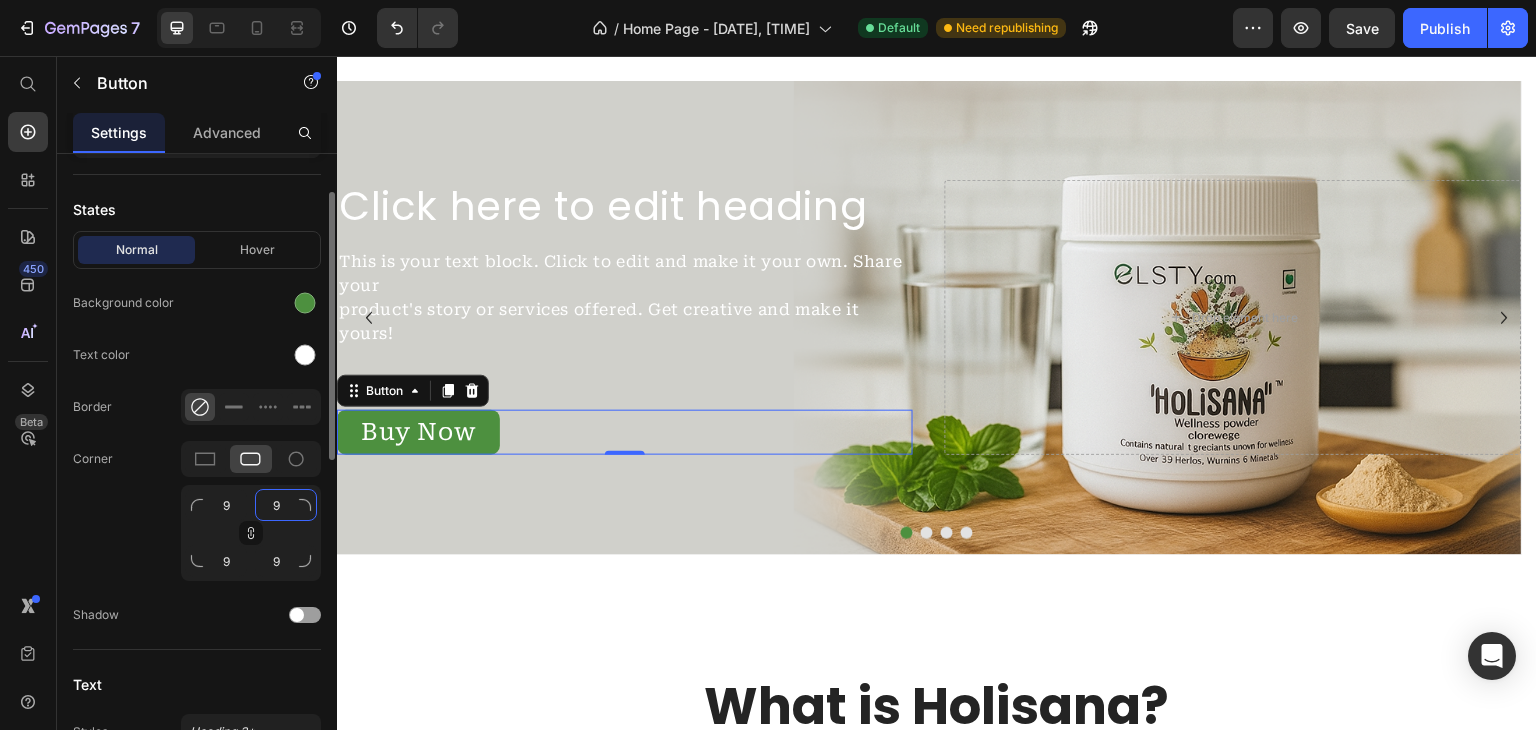scroll, scrollTop: 363, scrollLeft: 0, axis: vertical 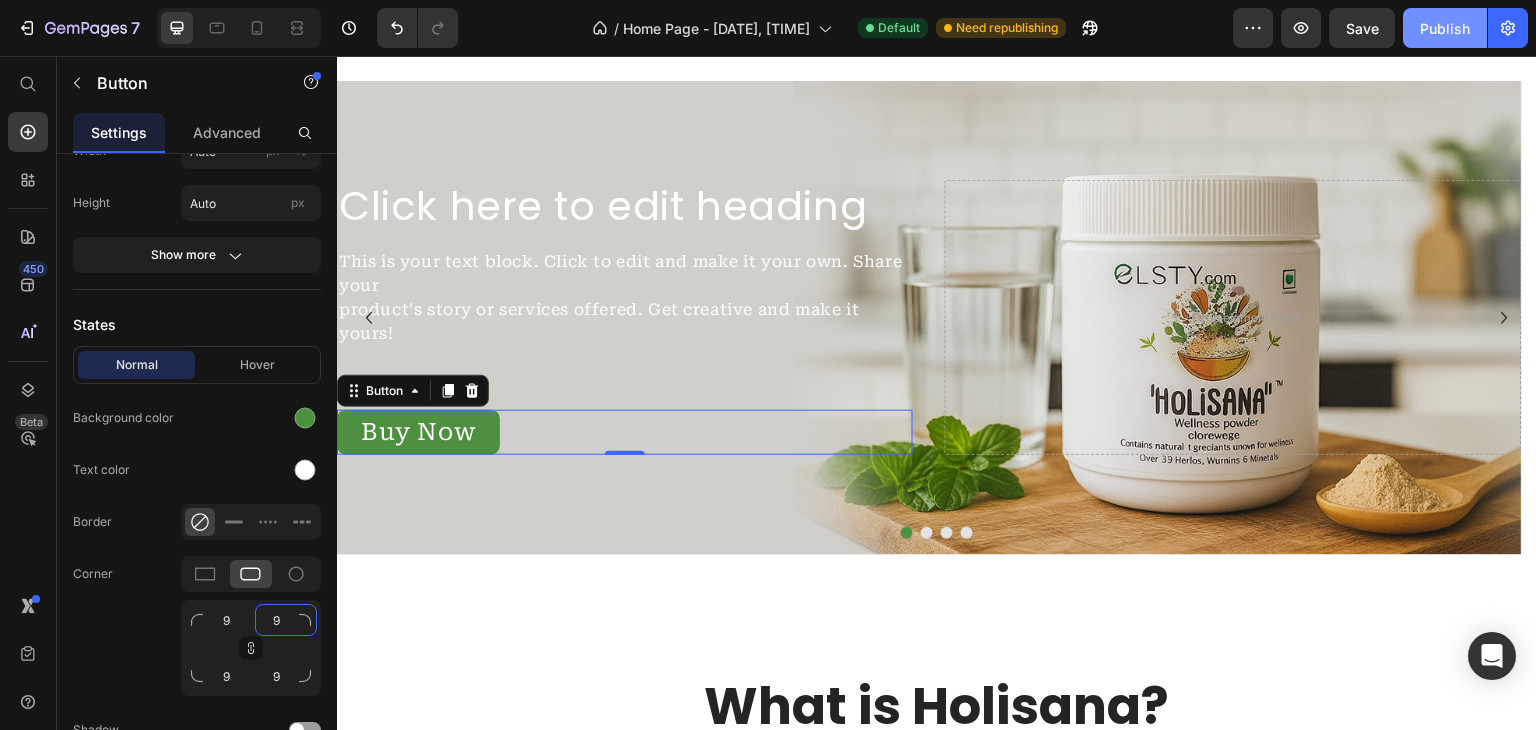 type on "9" 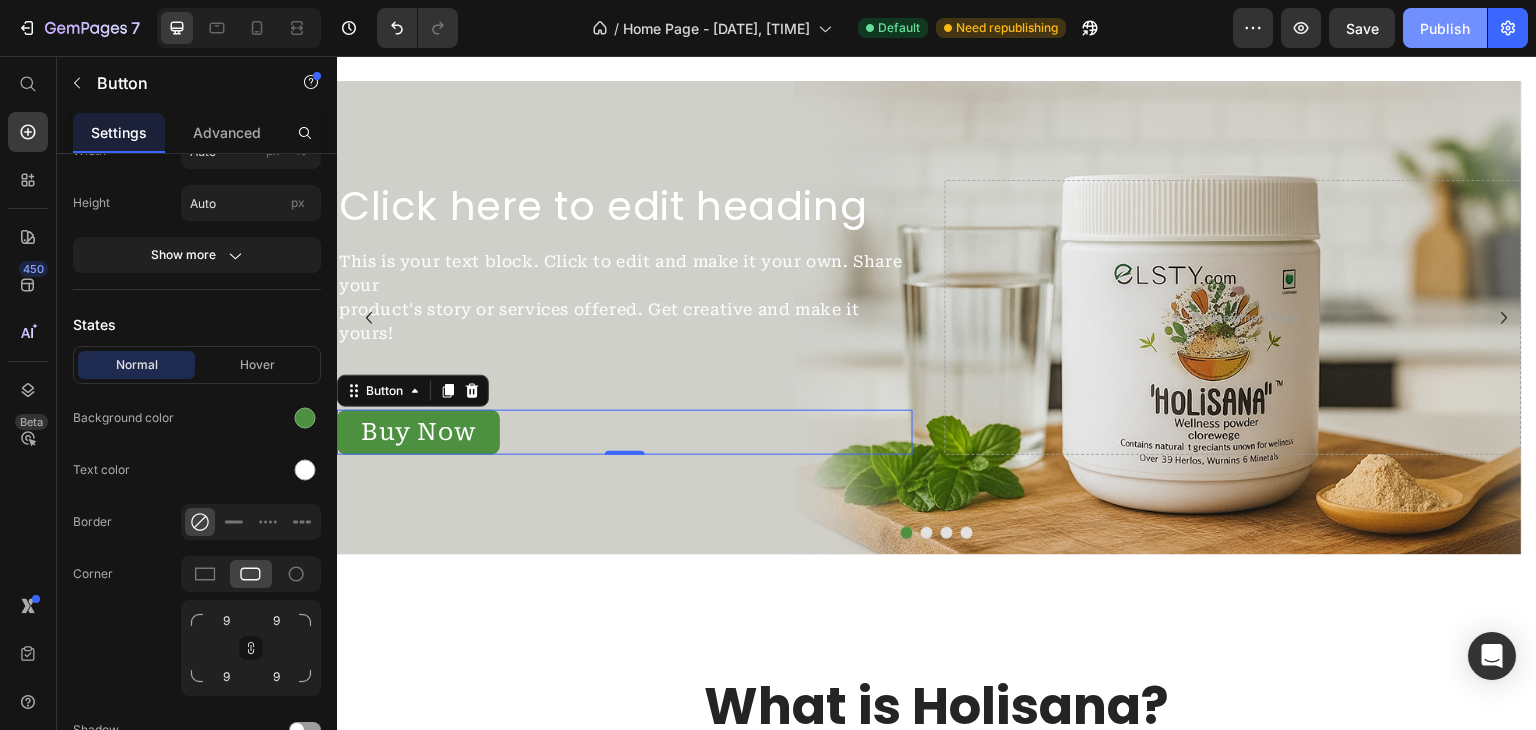 click on "Publish" at bounding box center (1445, 28) 